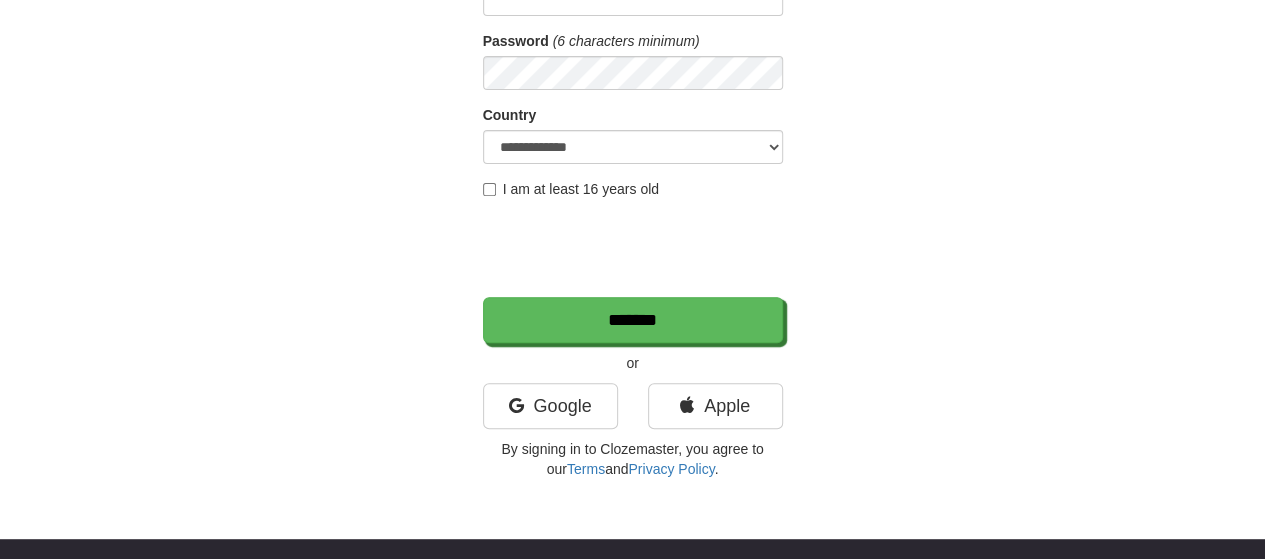scroll, scrollTop: 400, scrollLeft: 0, axis: vertical 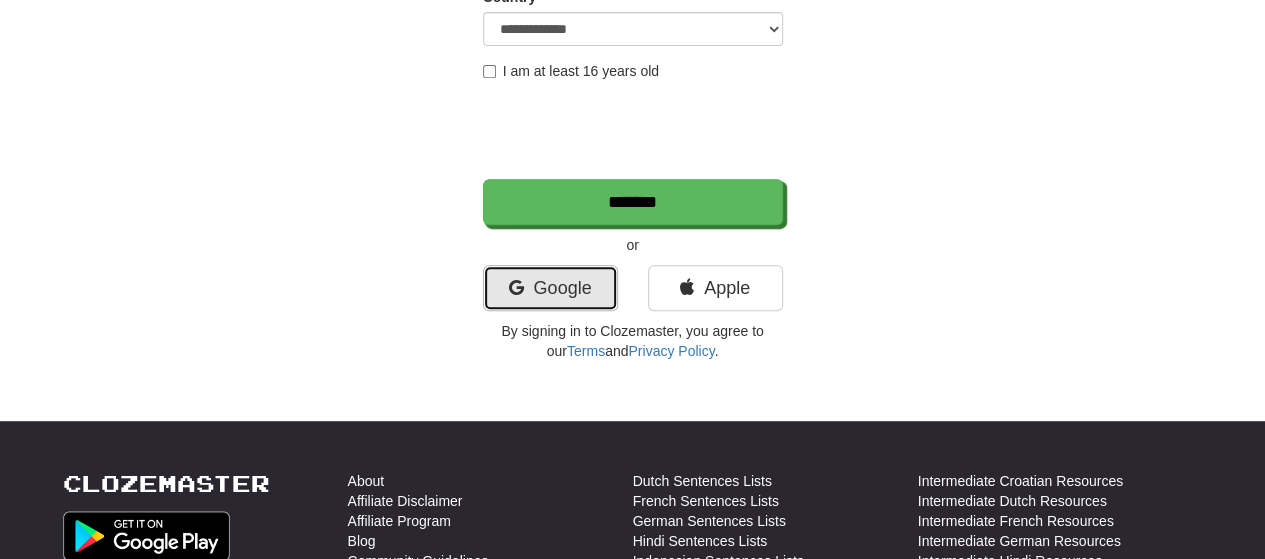 click on "Google" at bounding box center [550, 288] 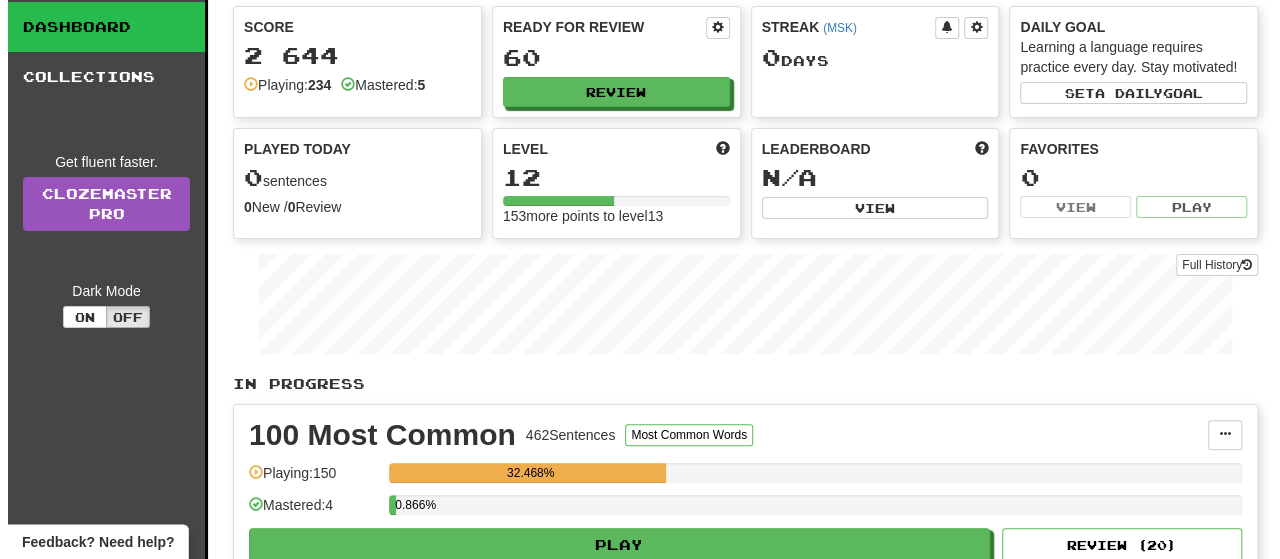 scroll, scrollTop: 100, scrollLeft: 0, axis: vertical 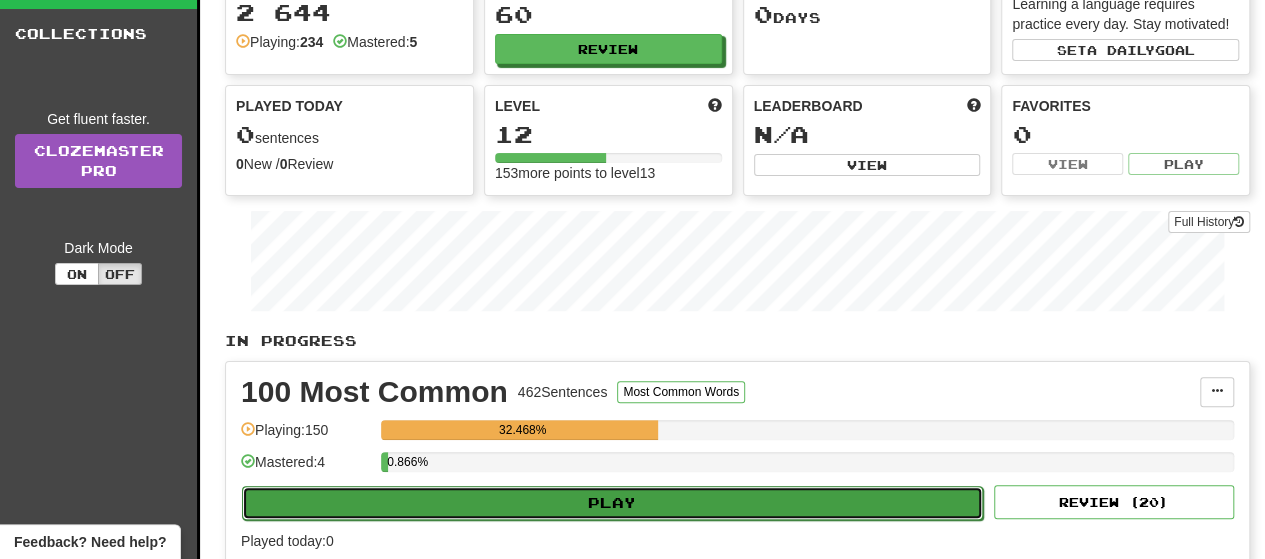 click on "Play" at bounding box center [612, 503] 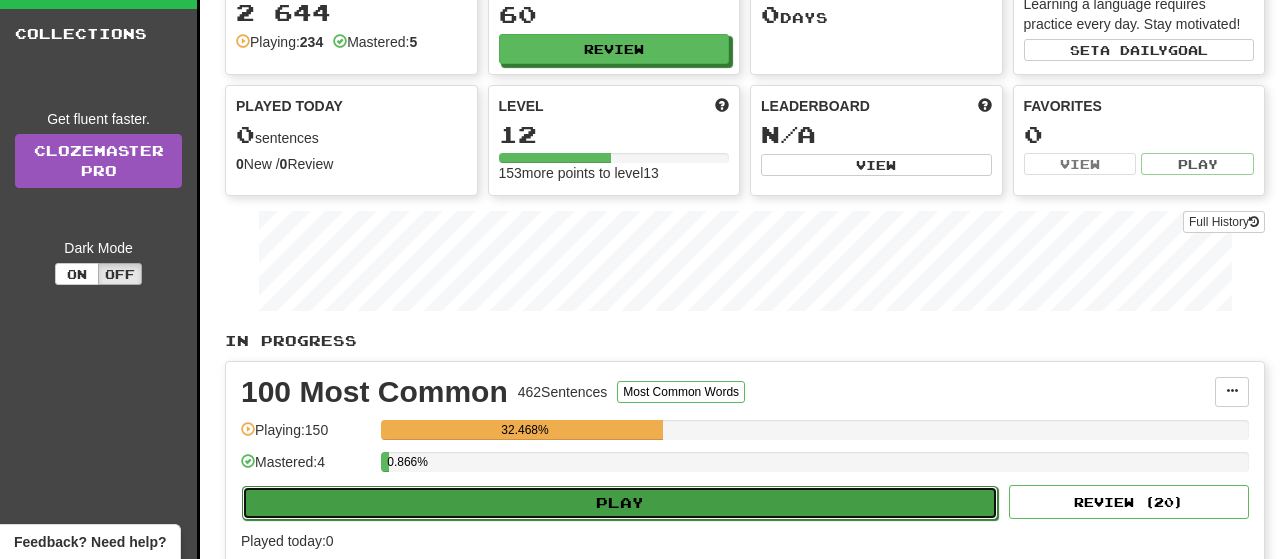 select on "**" 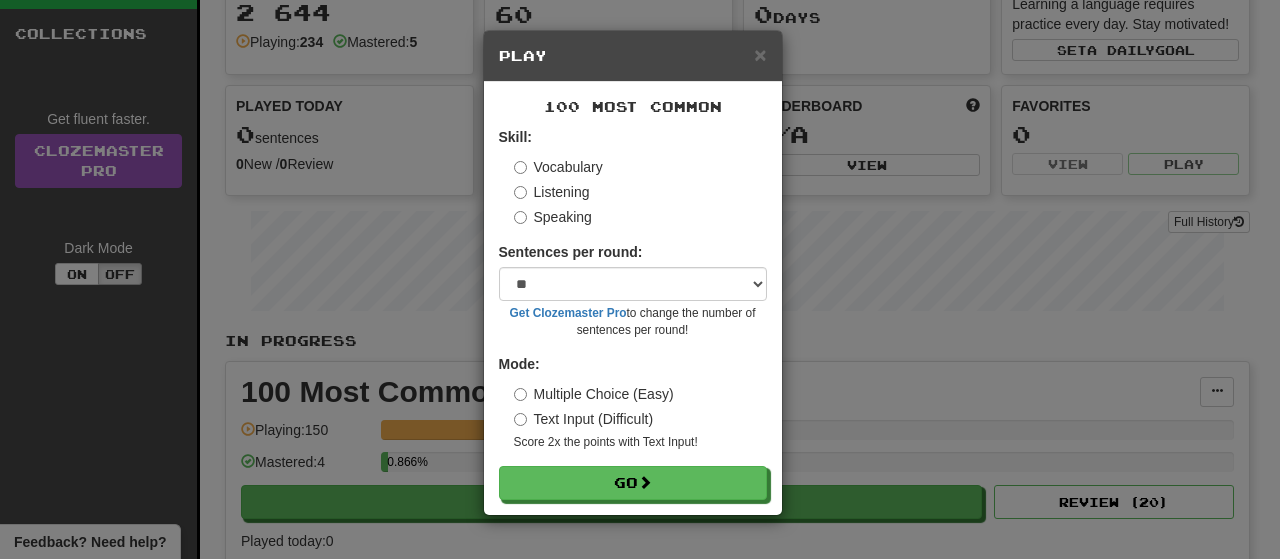 click on "Listening" at bounding box center [552, 192] 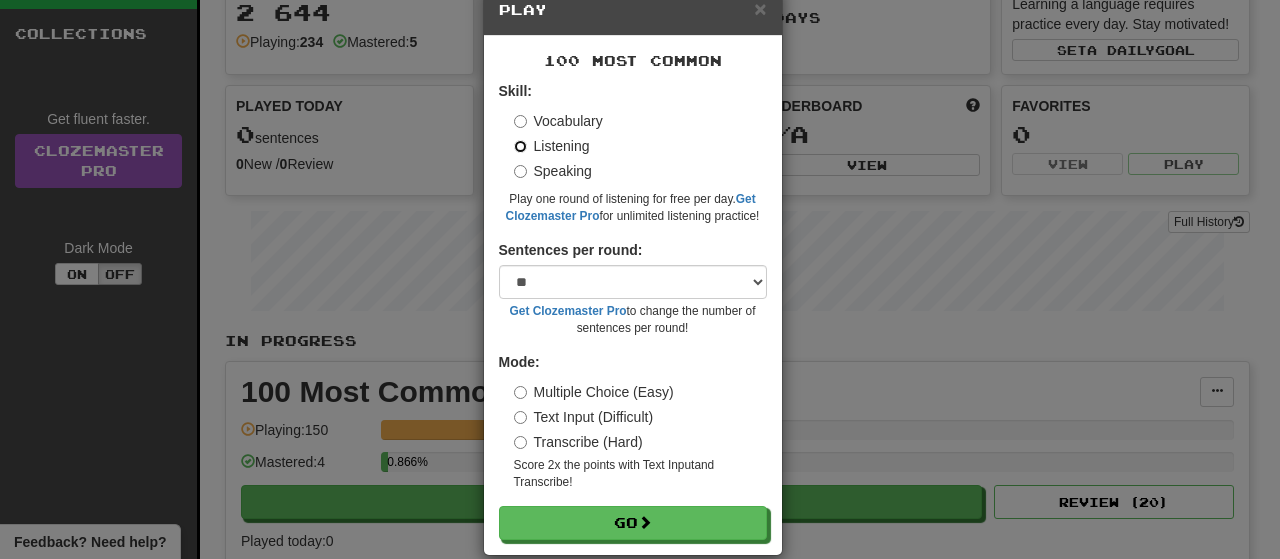 scroll, scrollTop: 71, scrollLeft: 0, axis: vertical 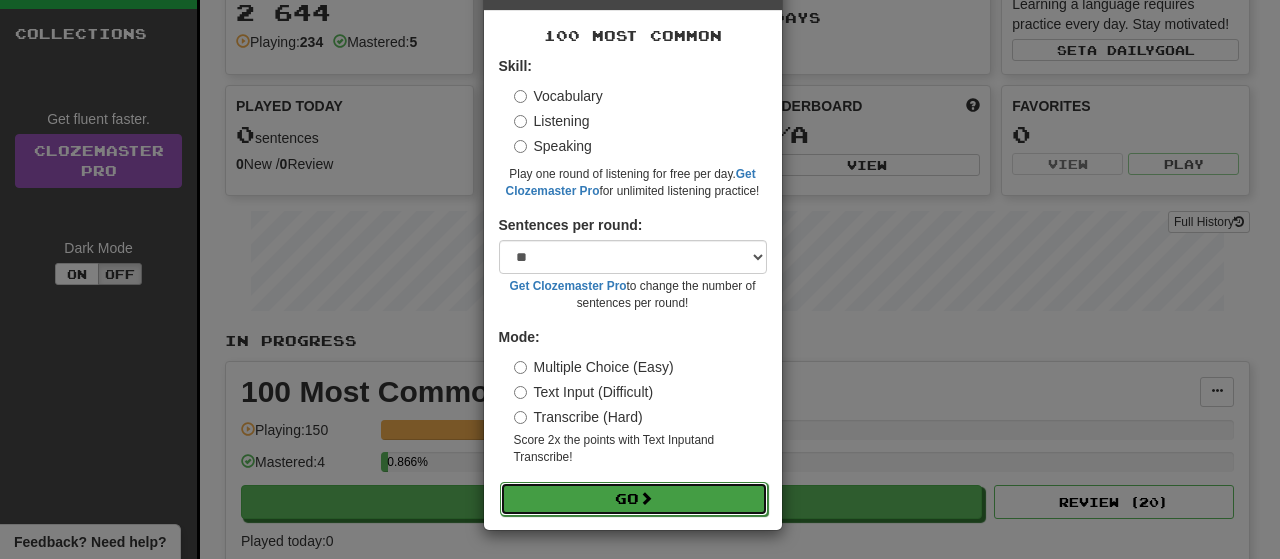 click on "Go" at bounding box center [634, 499] 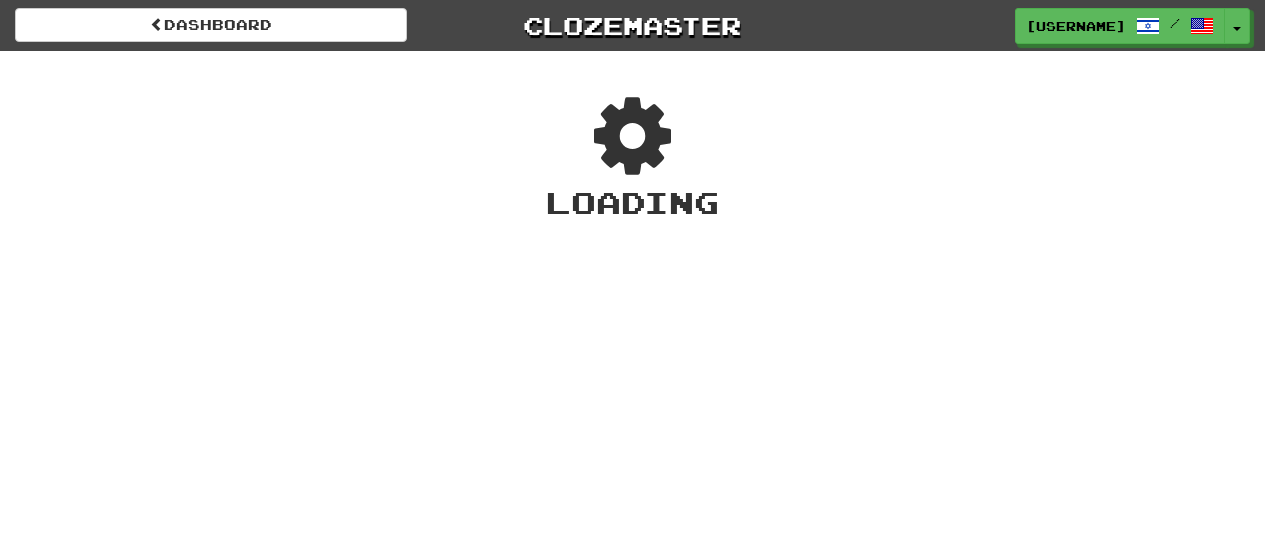 scroll, scrollTop: 0, scrollLeft: 0, axis: both 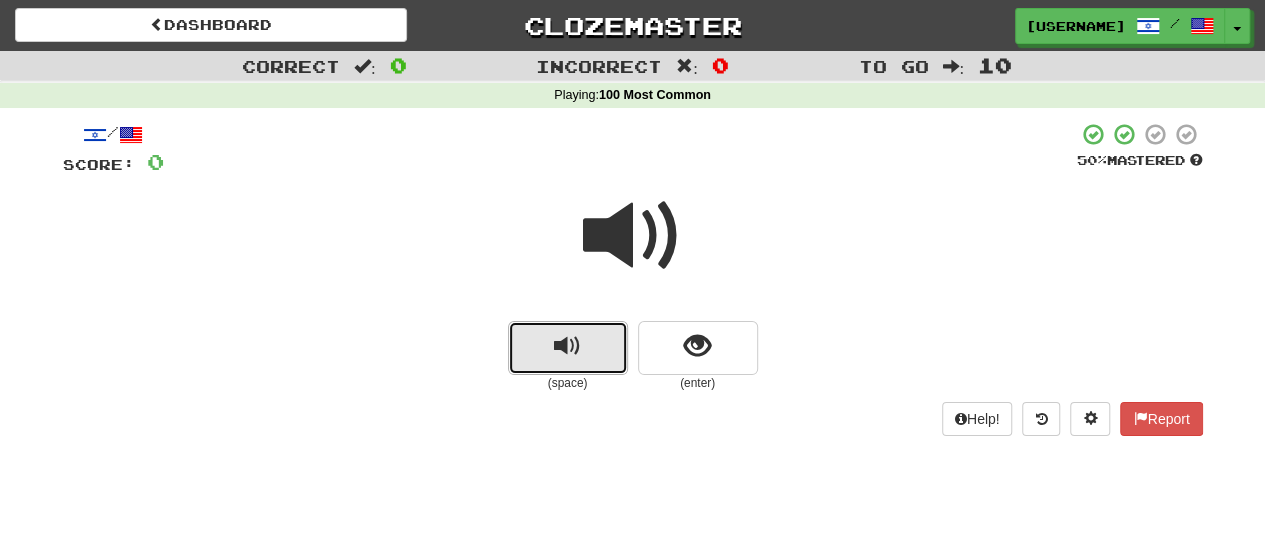 click at bounding box center [568, 348] 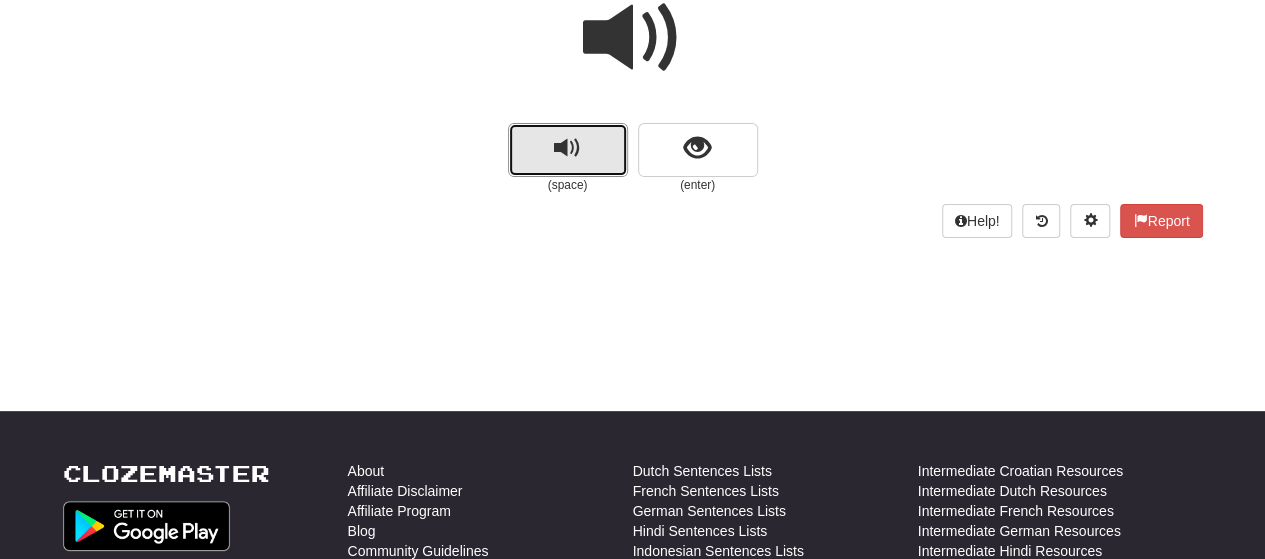 scroll, scrollTop: 200, scrollLeft: 0, axis: vertical 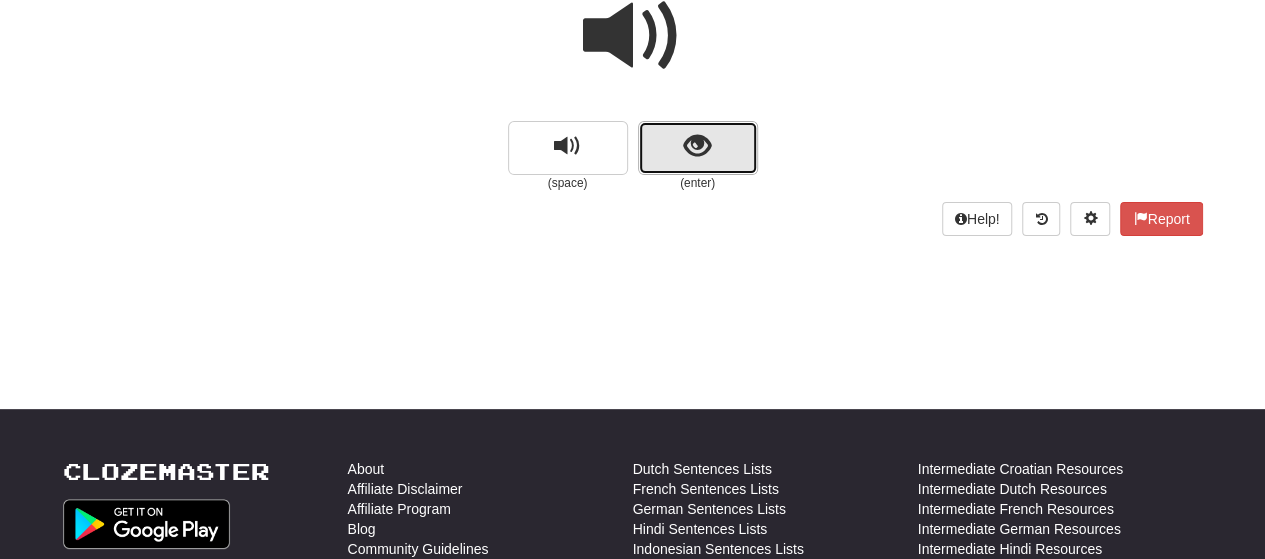 click at bounding box center [697, 146] 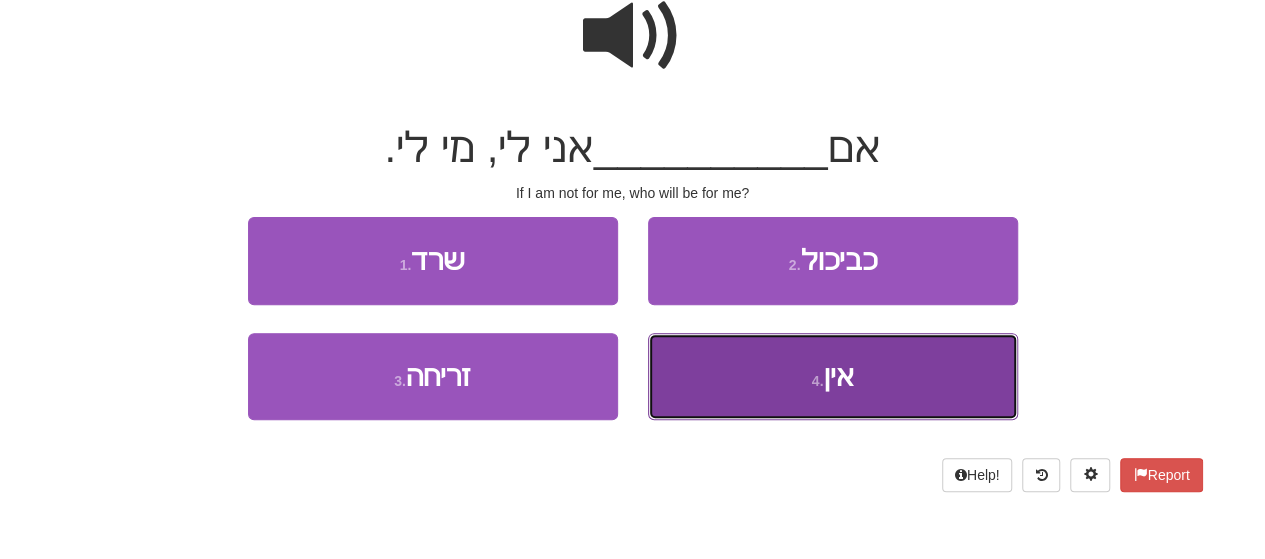 click on "4 ." at bounding box center [818, 381] 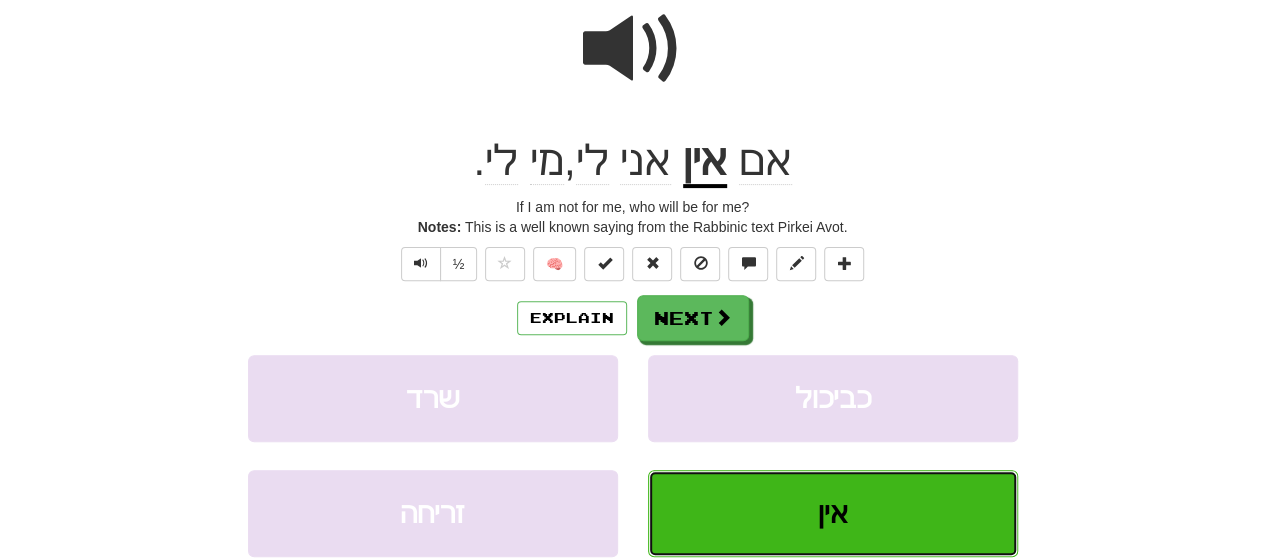 scroll, scrollTop: 213, scrollLeft: 0, axis: vertical 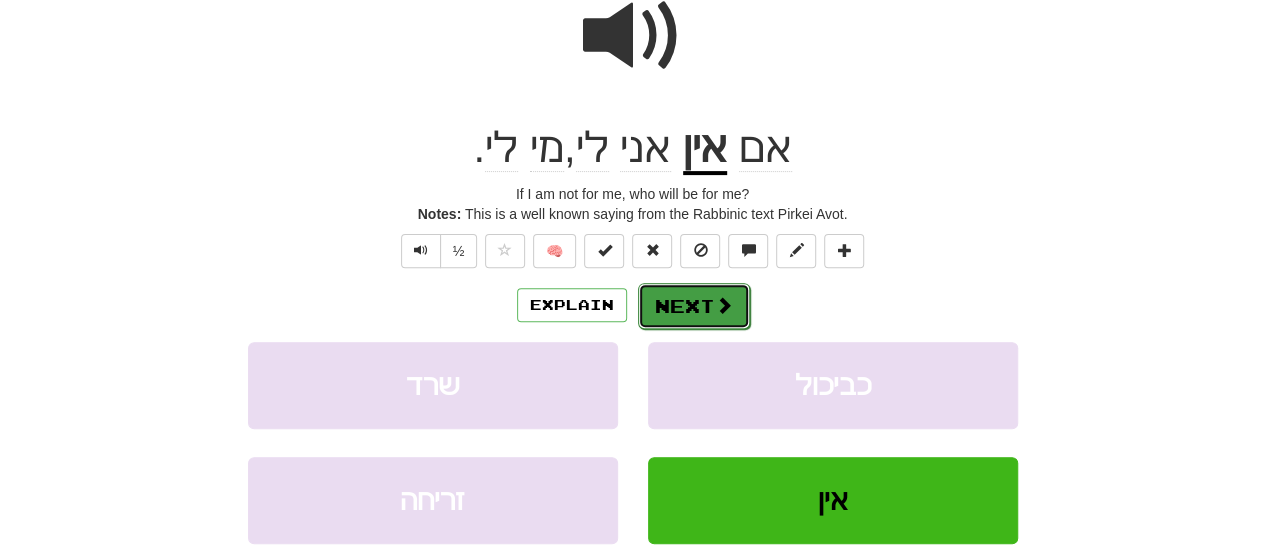 click on "Next" at bounding box center [694, 306] 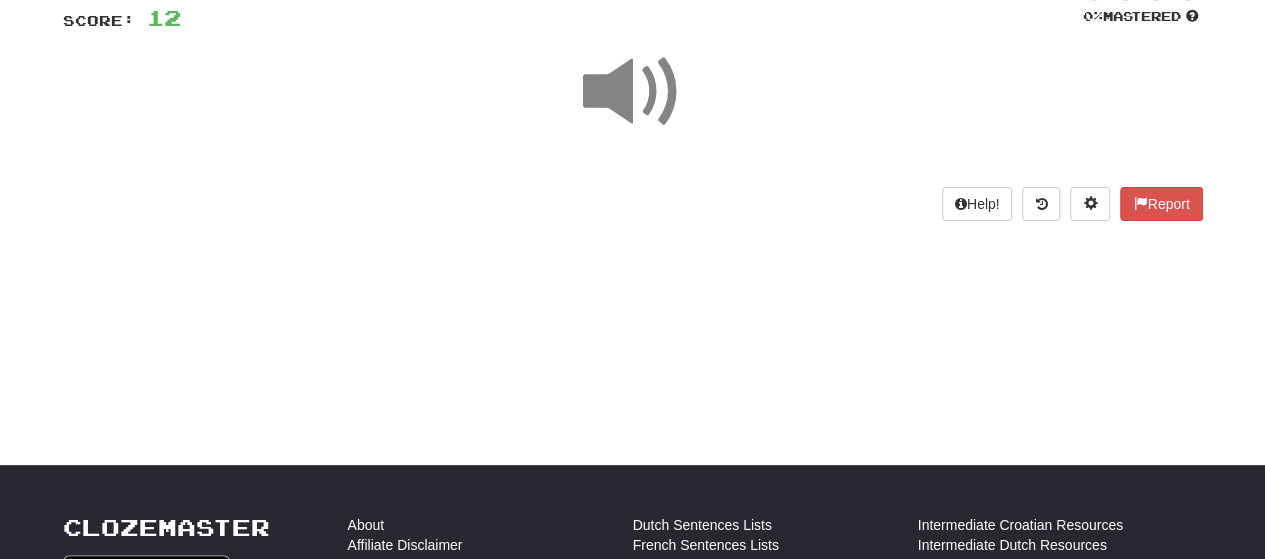 scroll, scrollTop: 113, scrollLeft: 0, axis: vertical 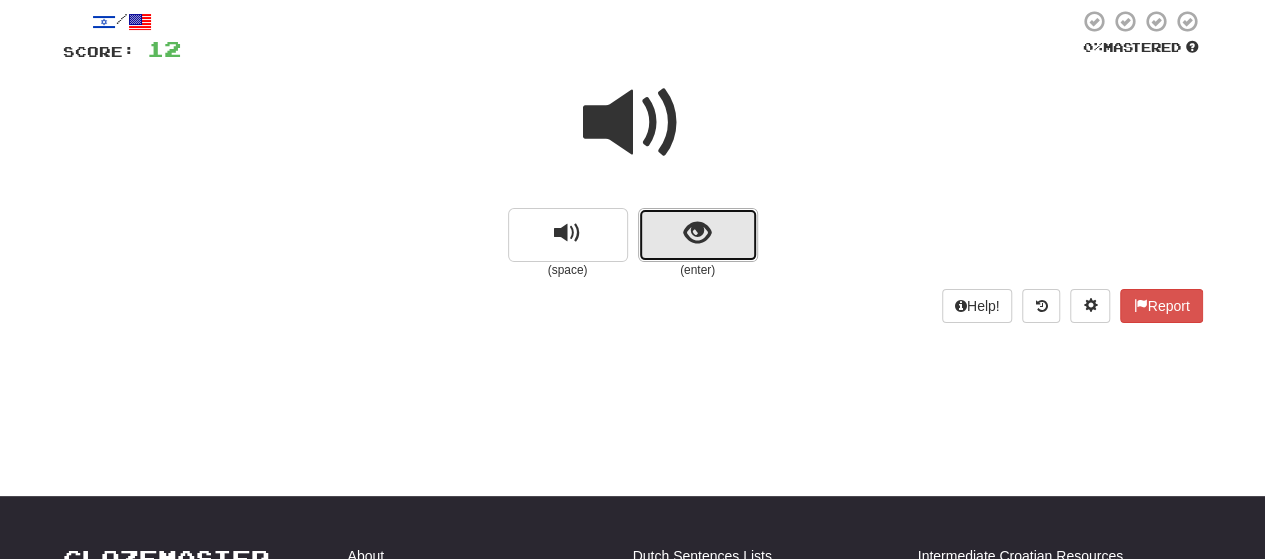 click at bounding box center [697, 233] 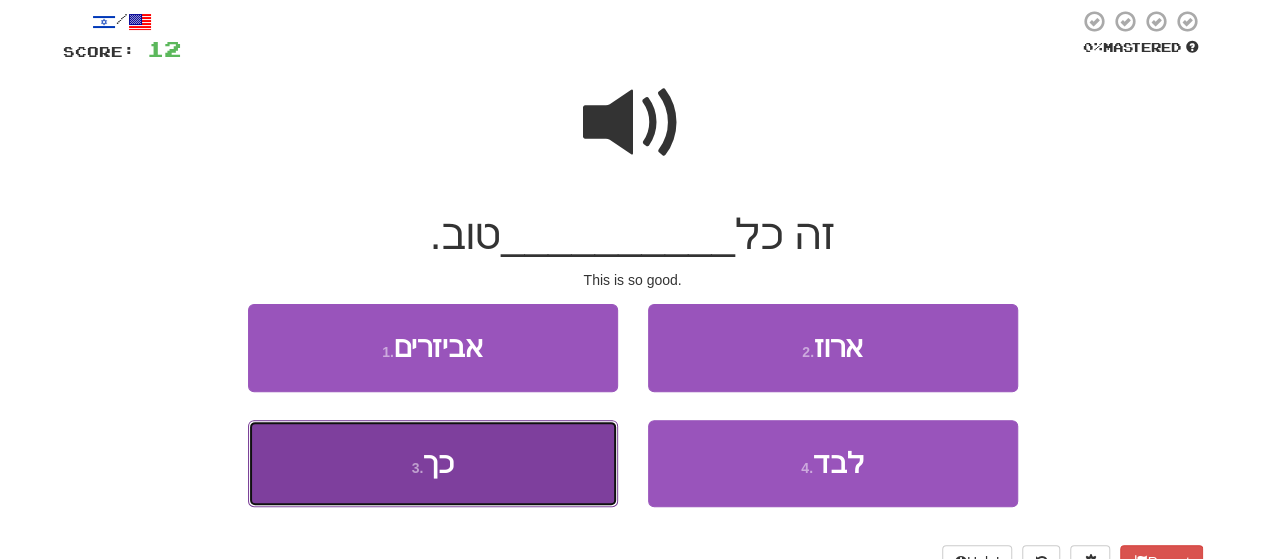 click on "כך" at bounding box center (438, 463) 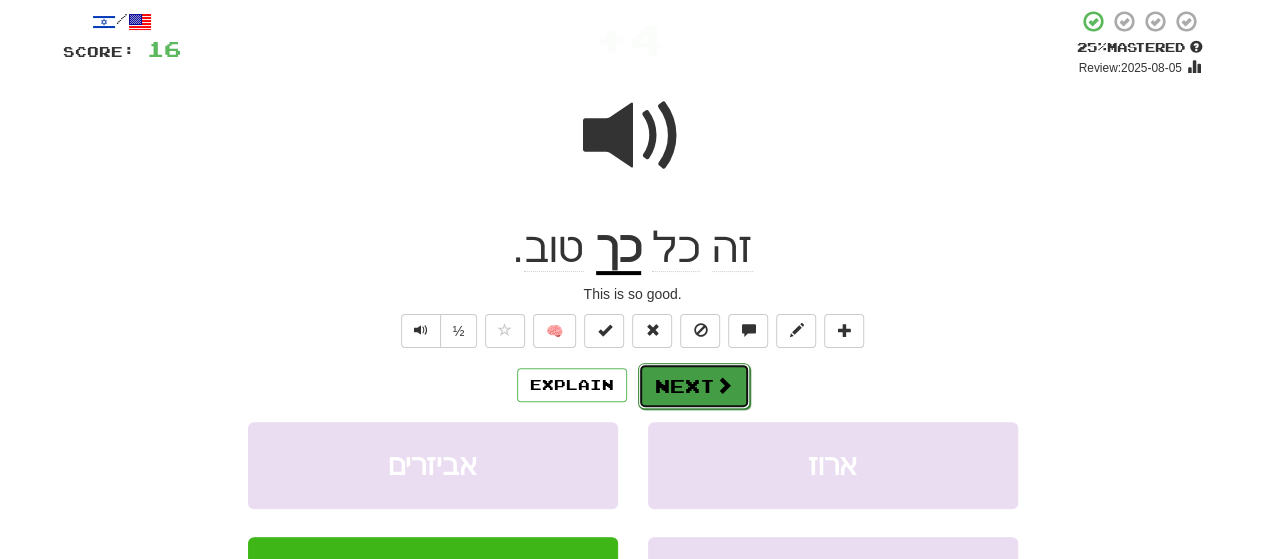 click on "Next" at bounding box center [694, 386] 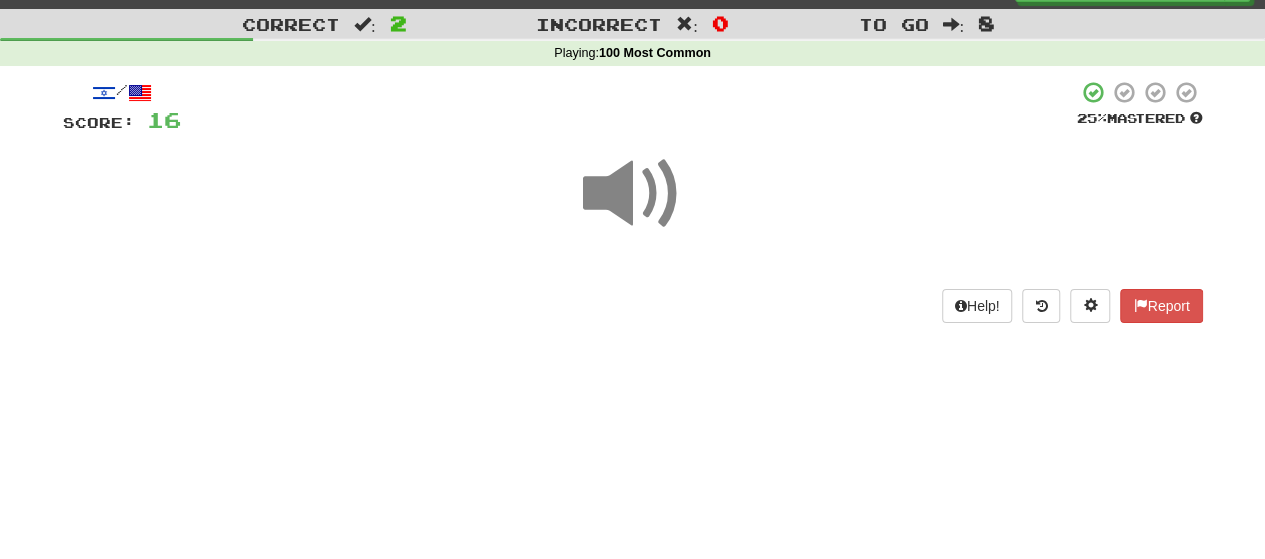 scroll, scrollTop: 13, scrollLeft: 0, axis: vertical 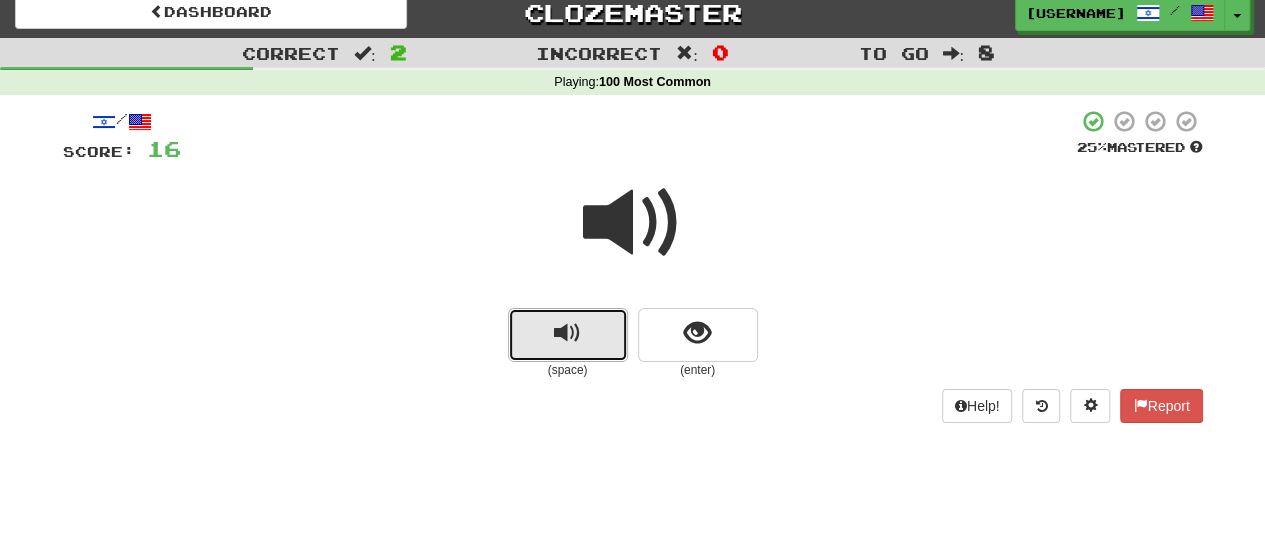 click at bounding box center (568, 335) 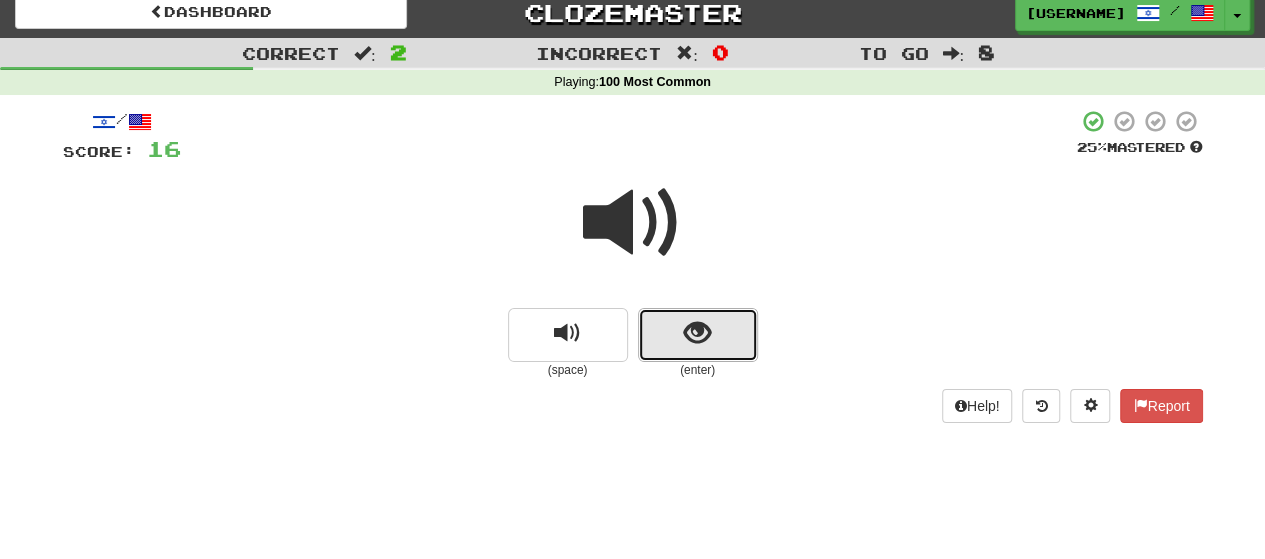 click at bounding box center (697, 333) 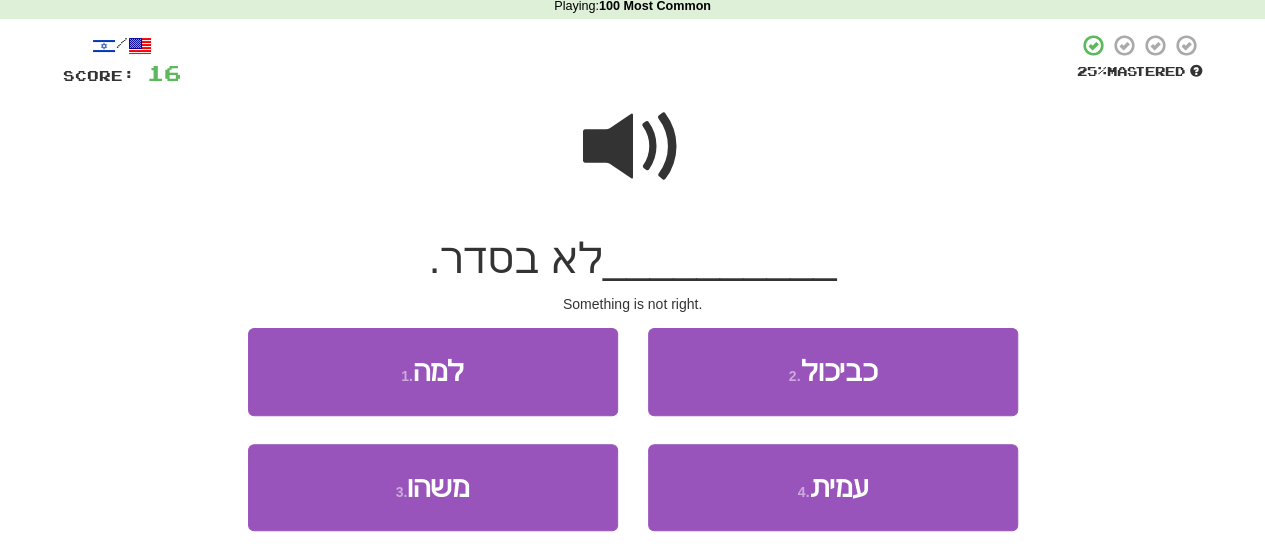 scroll, scrollTop: 213, scrollLeft: 0, axis: vertical 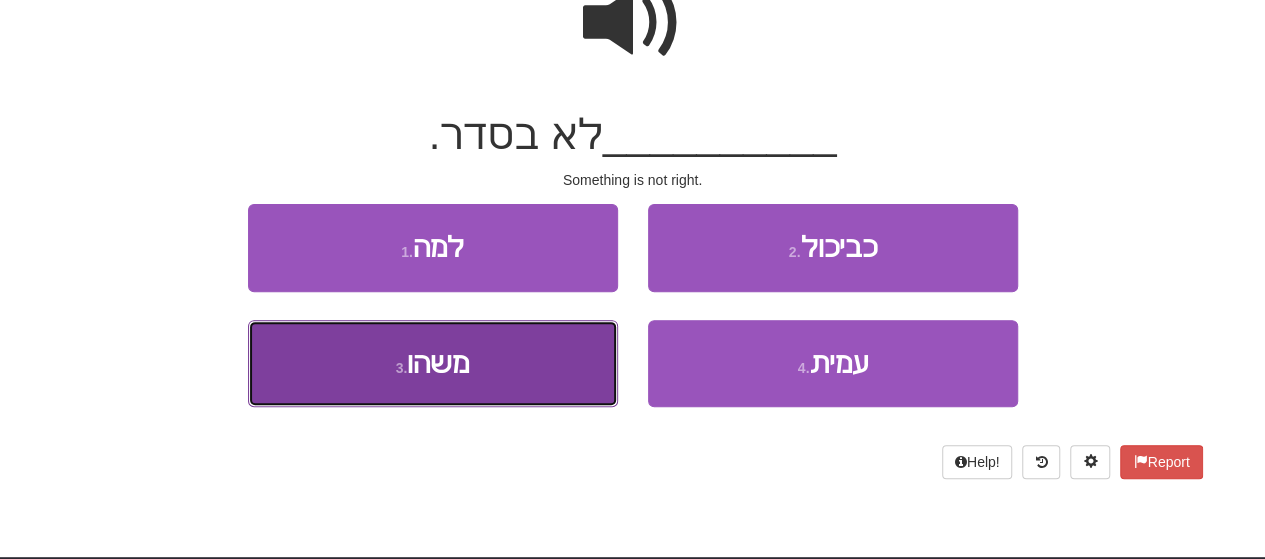 click on "משהו" at bounding box center (438, 363) 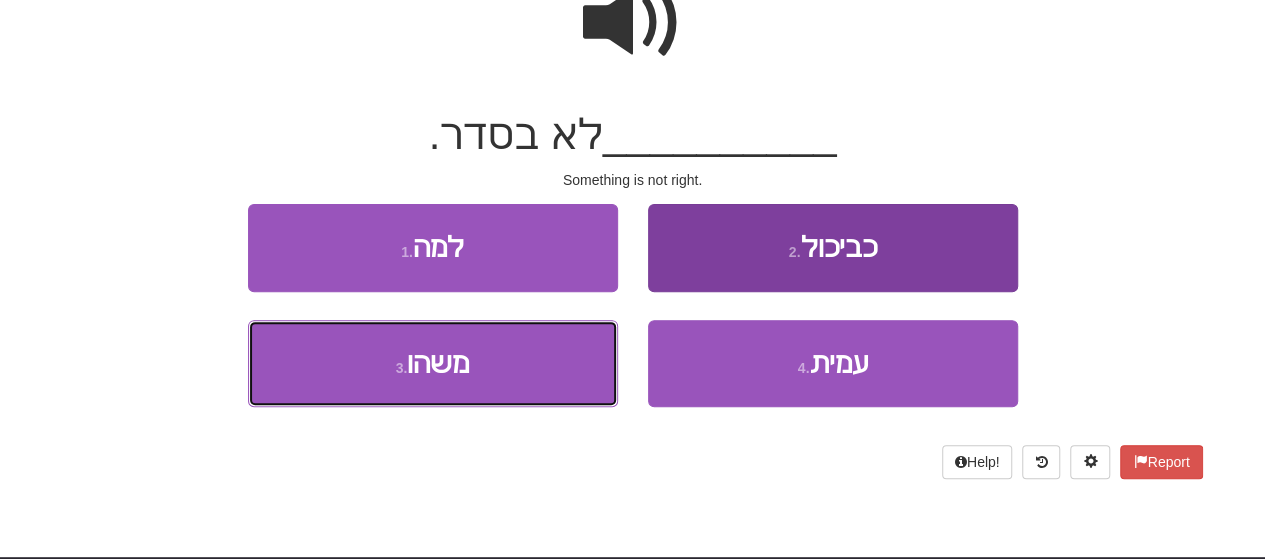 scroll, scrollTop: 226, scrollLeft: 0, axis: vertical 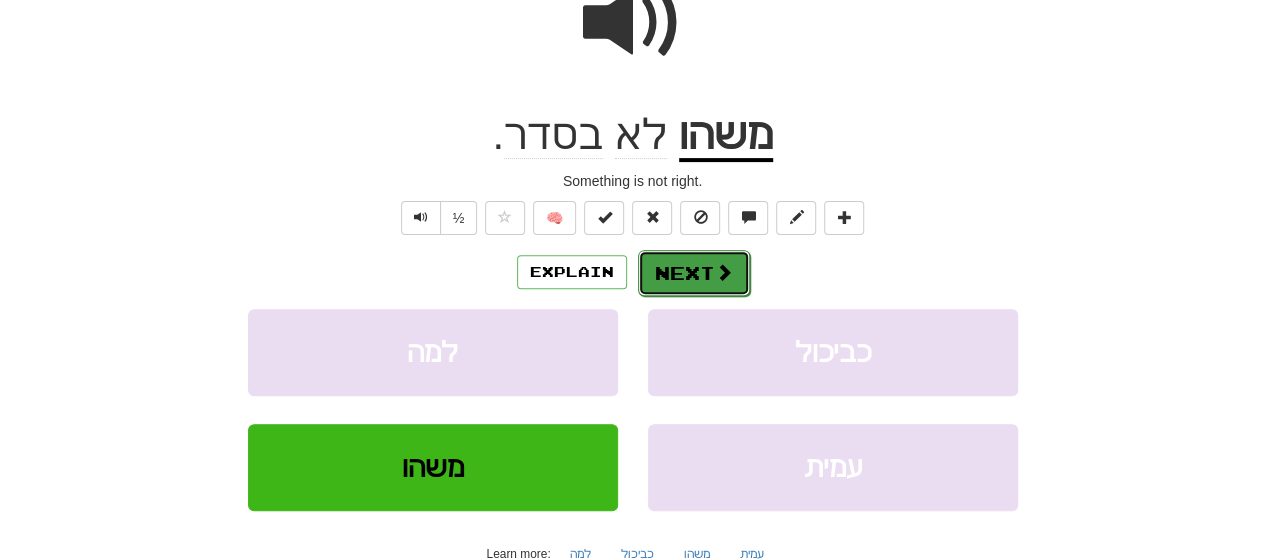 click on "Next" at bounding box center (694, 273) 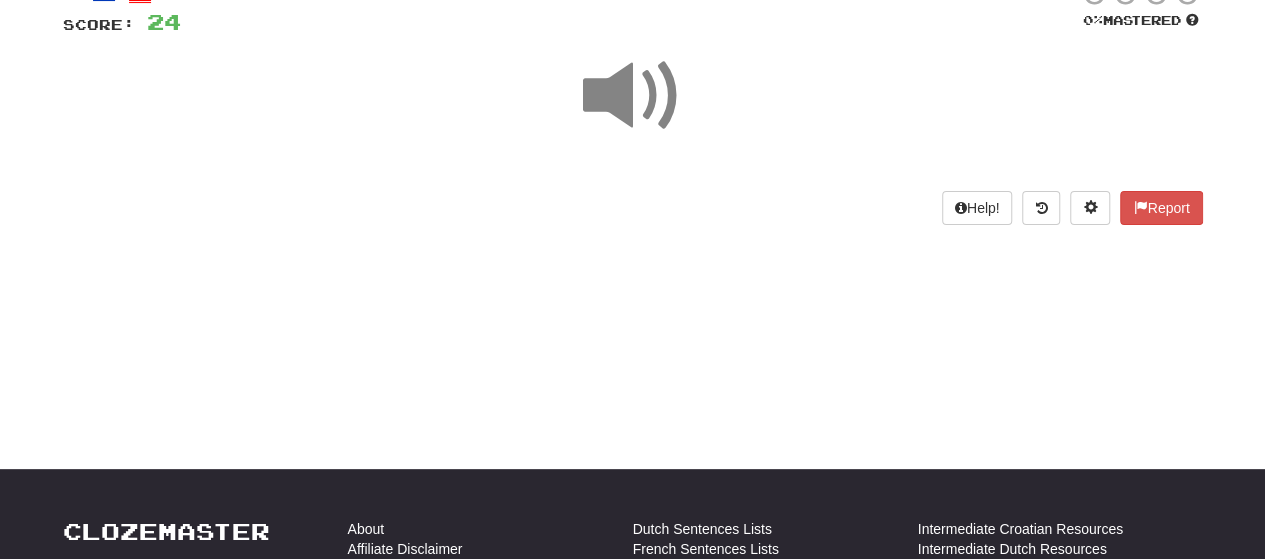 scroll, scrollTop: 26, scrollLeft: 0, axis: vertical 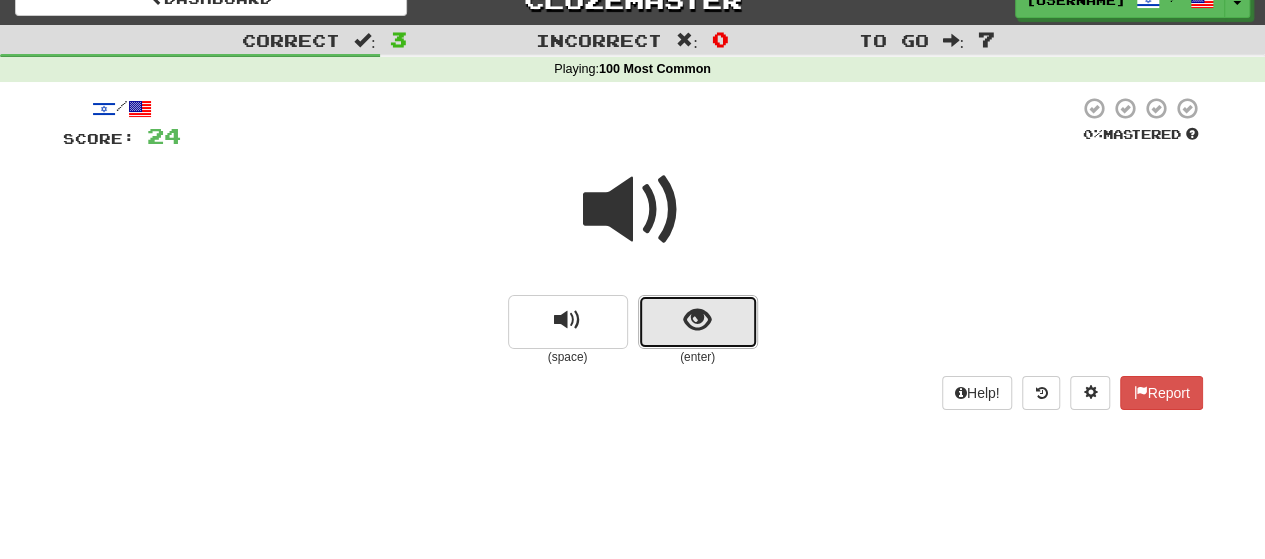 click at bounding box center [697, 320] 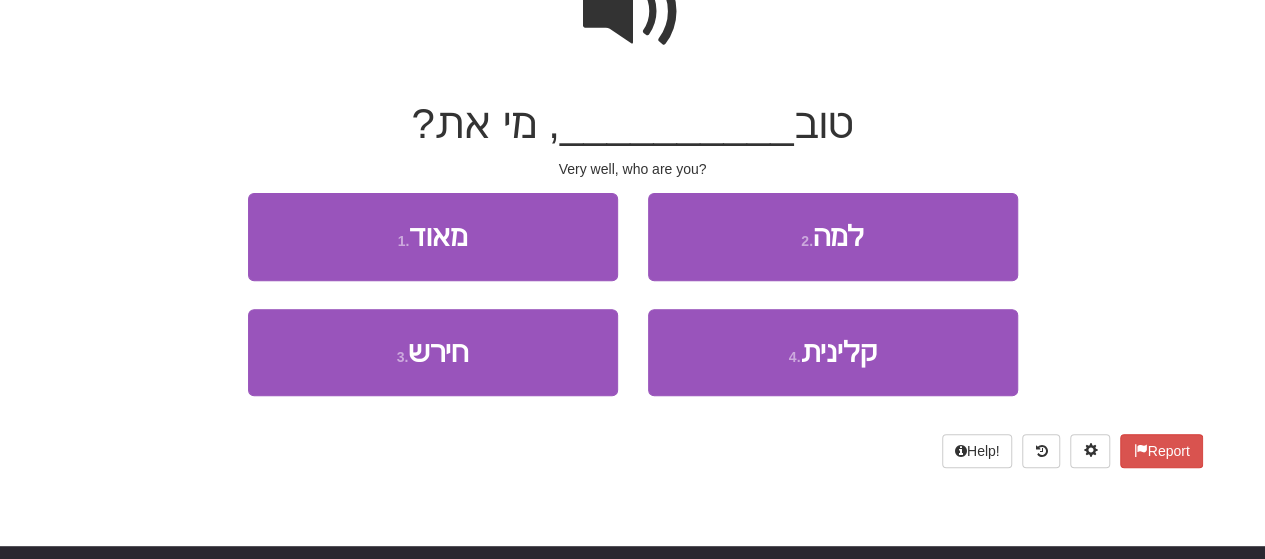 scroll, scrollTop: 226, scrollLeft: 0, axis: vertical 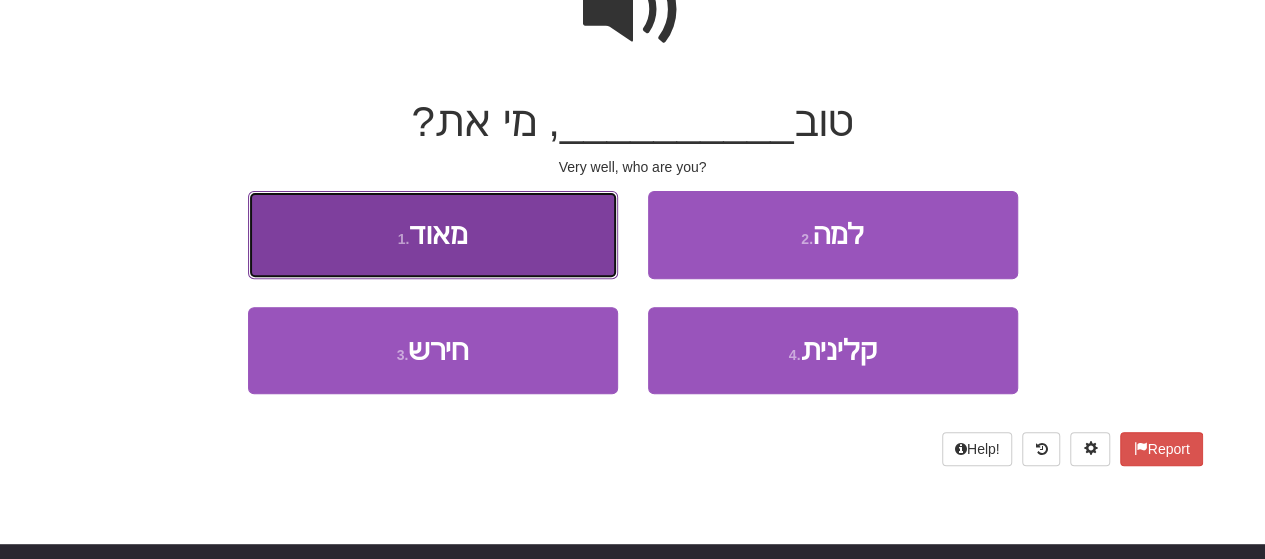 click on "1 .  מאוד" at bounding box center [433, 234] 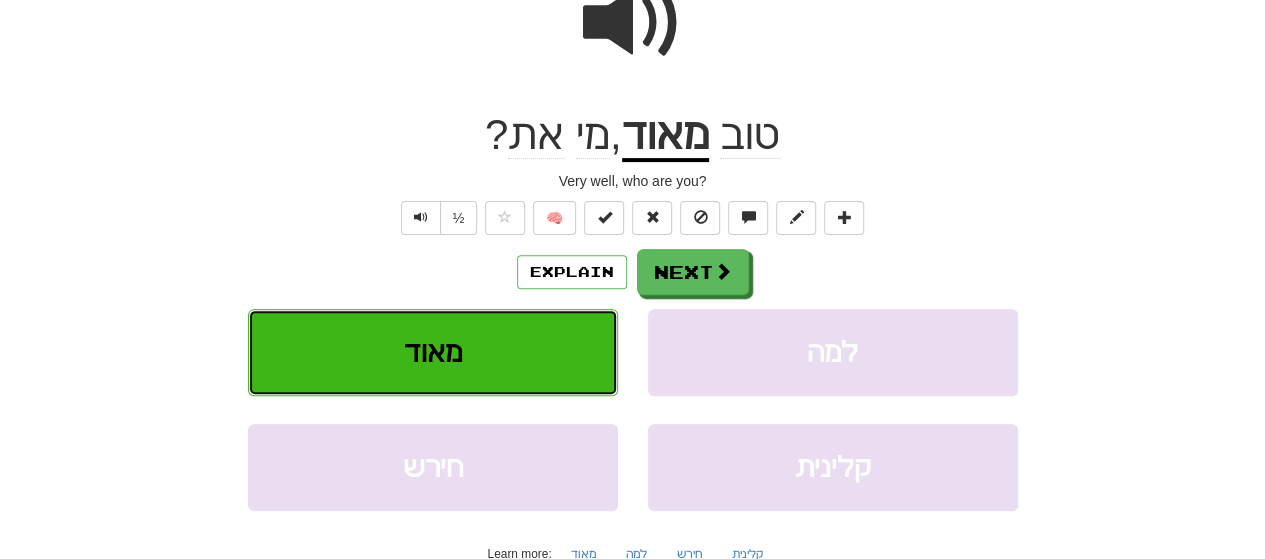 scroll, scrollTop: 240, scrollLeft: 0, axis: vertical 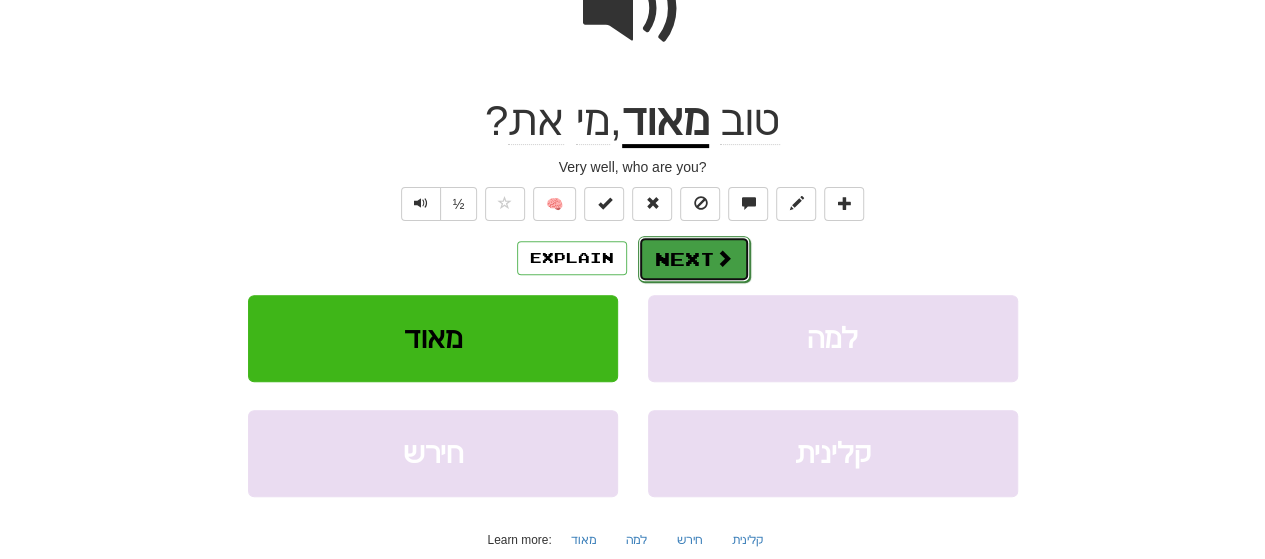 click on "Next" at bounding box center (694, 259) 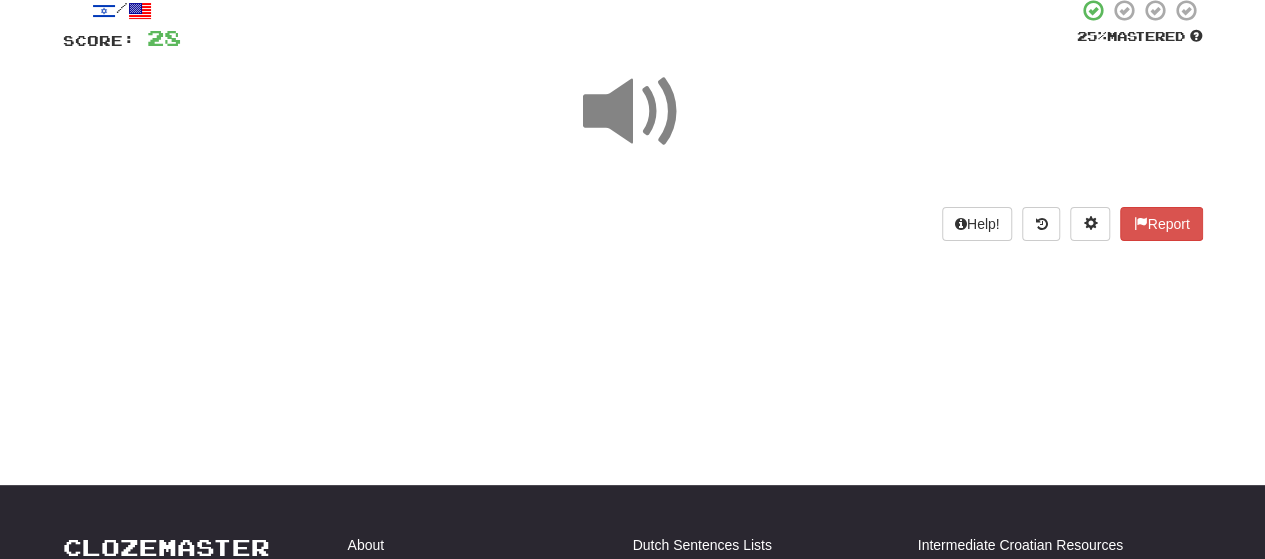 scroll, scrollTop: 40, scrollLeft: 0, axis: vertical 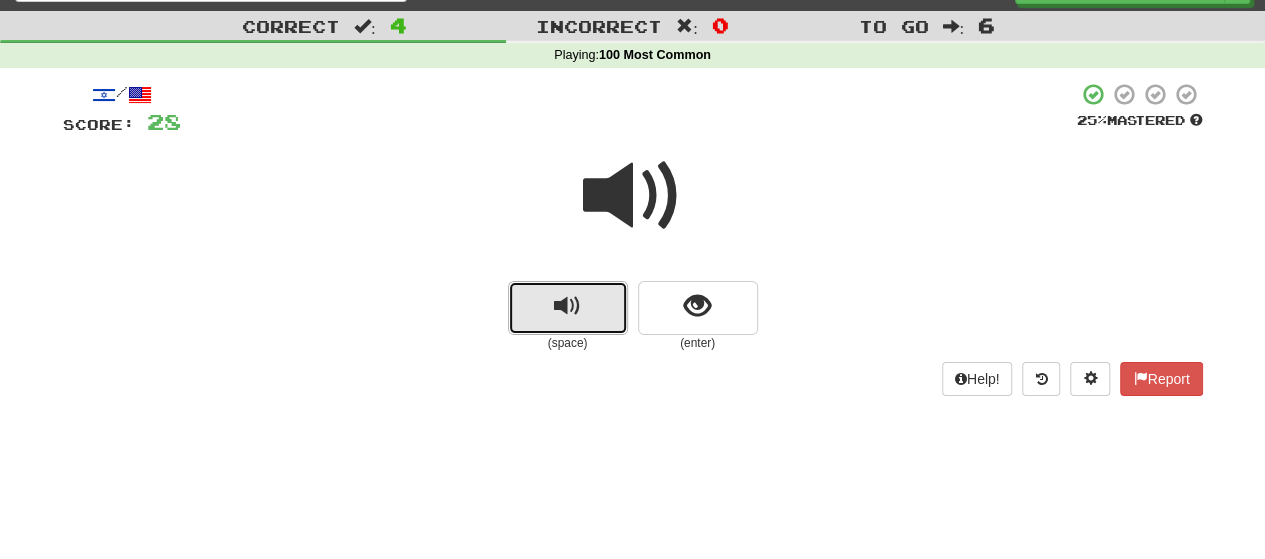 click at bounding box center (568, 308) 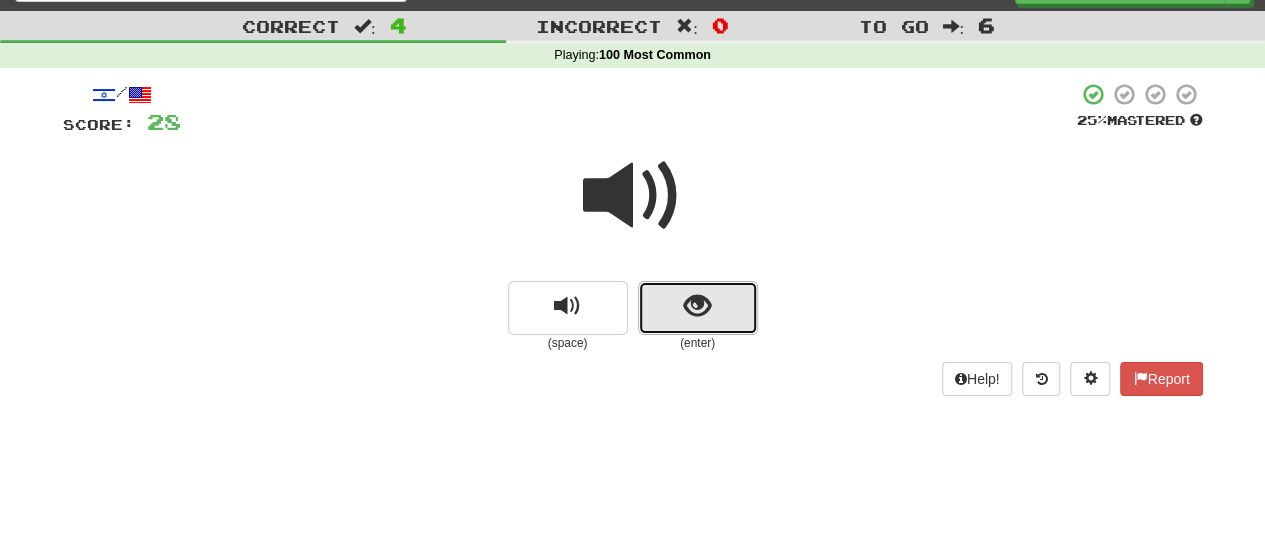 click at bounding box center (697, 306) 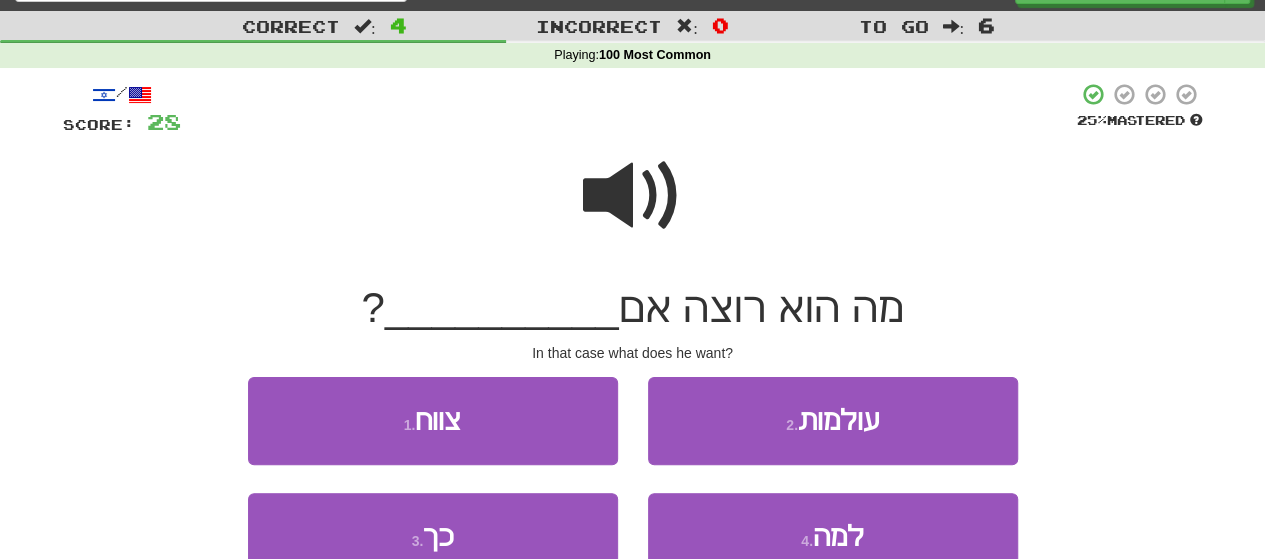 scroll, scrollTop: 140, scrollLeft: 0, axis: vertical 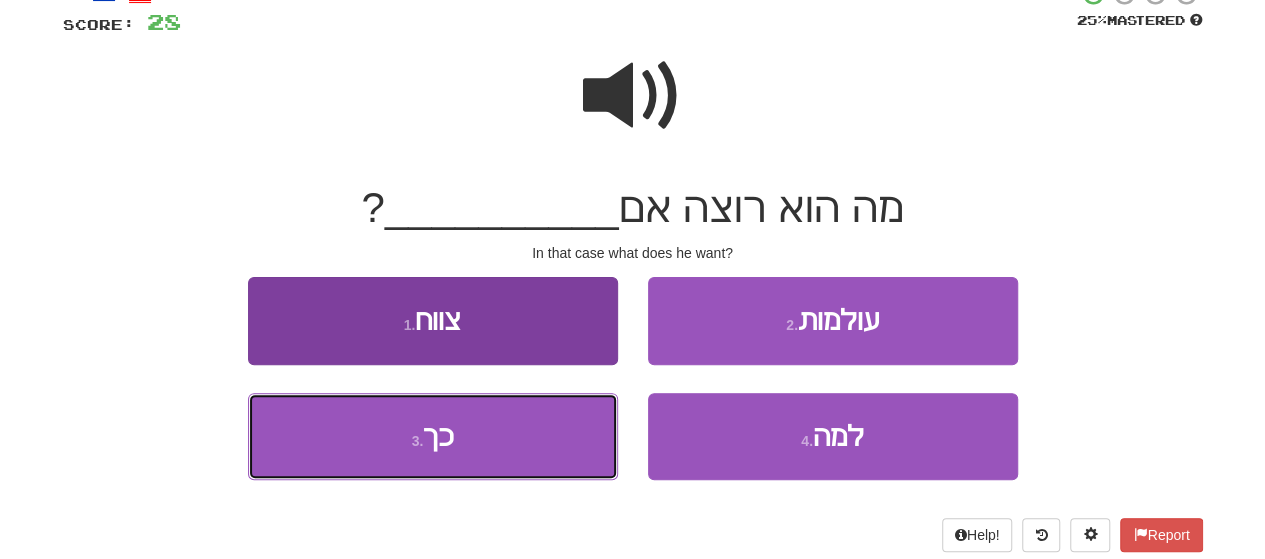 drag, startPoint x: 452, startPoint y: 443, endPoint x: 577, endPoint y: 431, distance: 125.57468 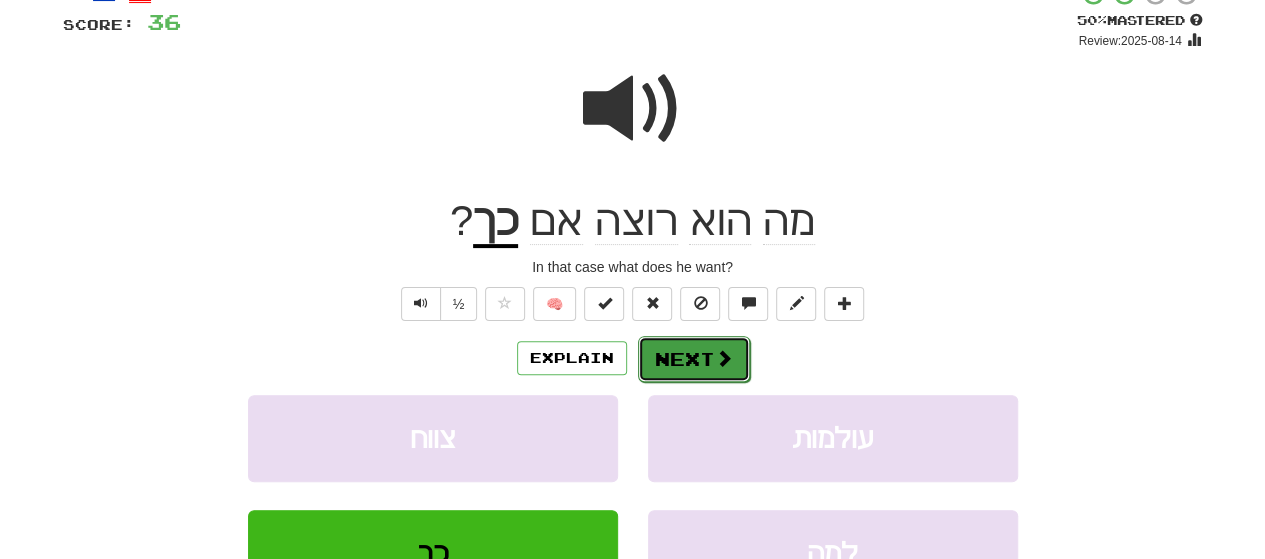 click at bounding box center [724, 358] 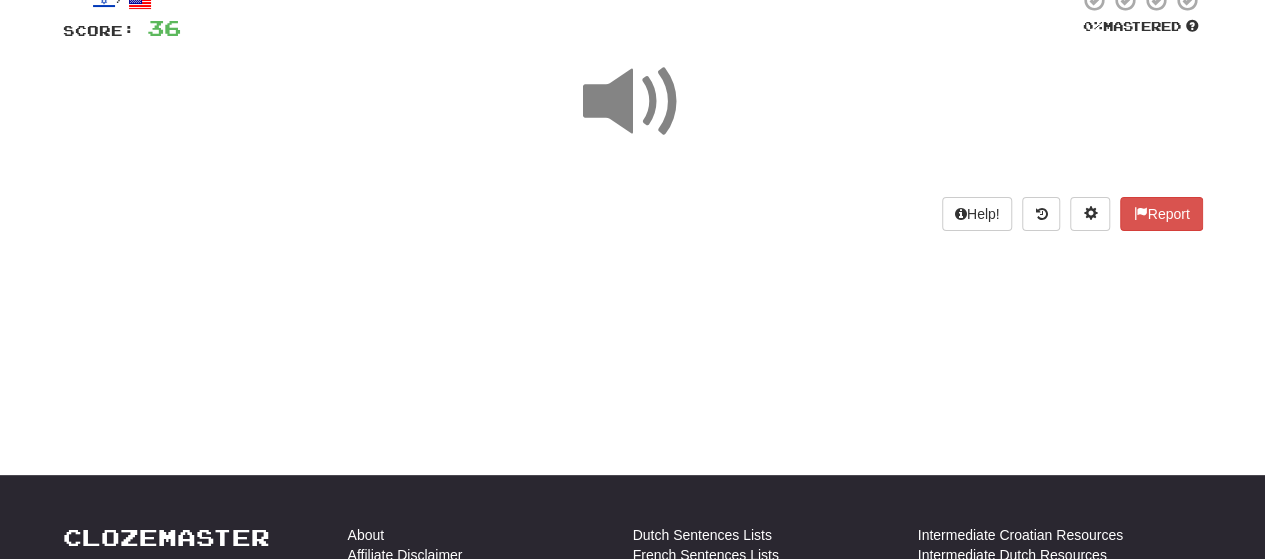 scroll, scrollTop: 0, scrollLeft: 0, axis: both 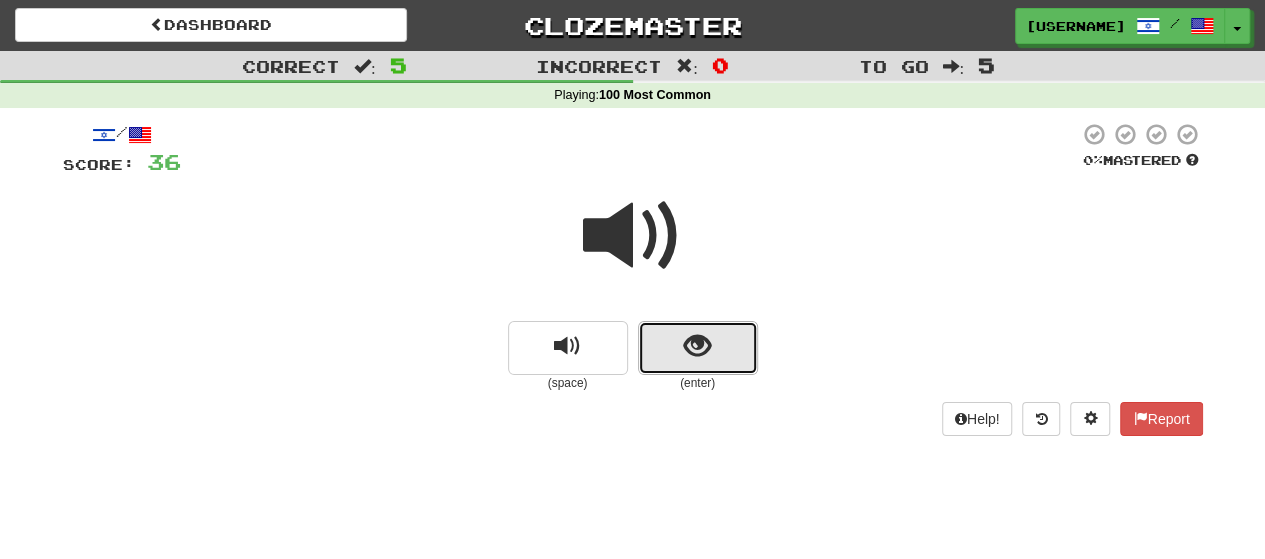 click at bounding box center (697, 346) 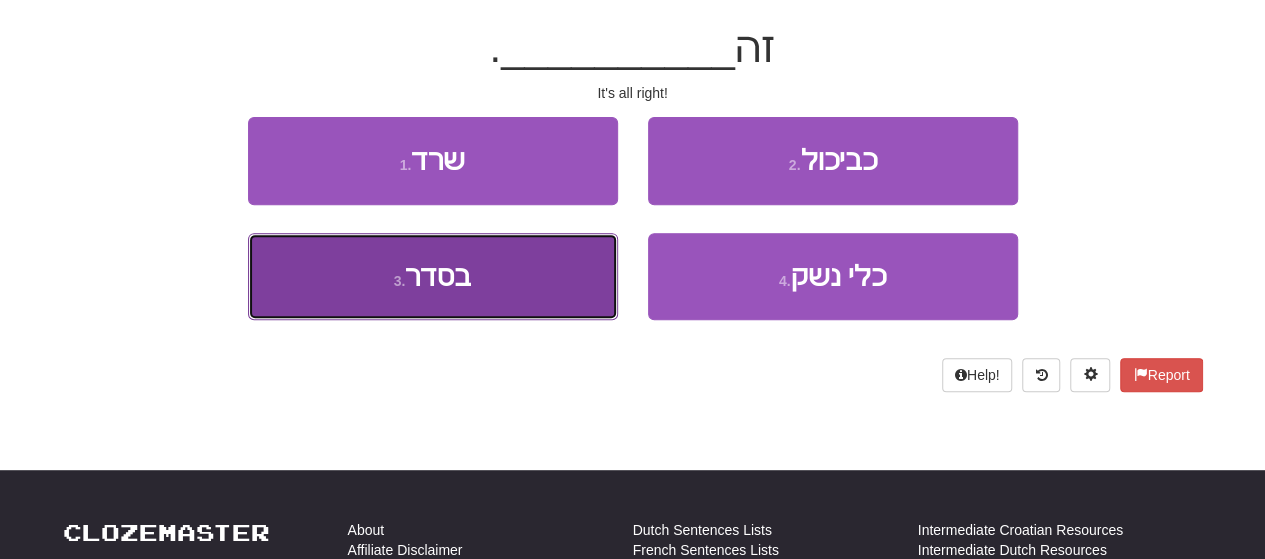 click on "3 .  בסדר" at bounding box center [433, 276] 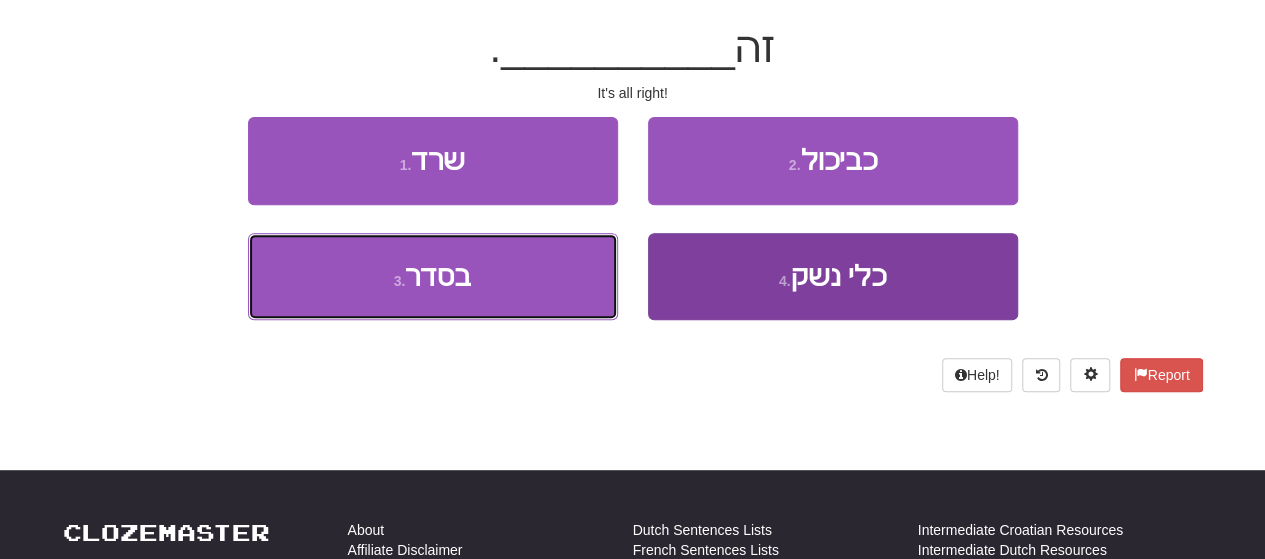 scroll, scrollTop: 312, scrollLeft: 0, axis: vertical 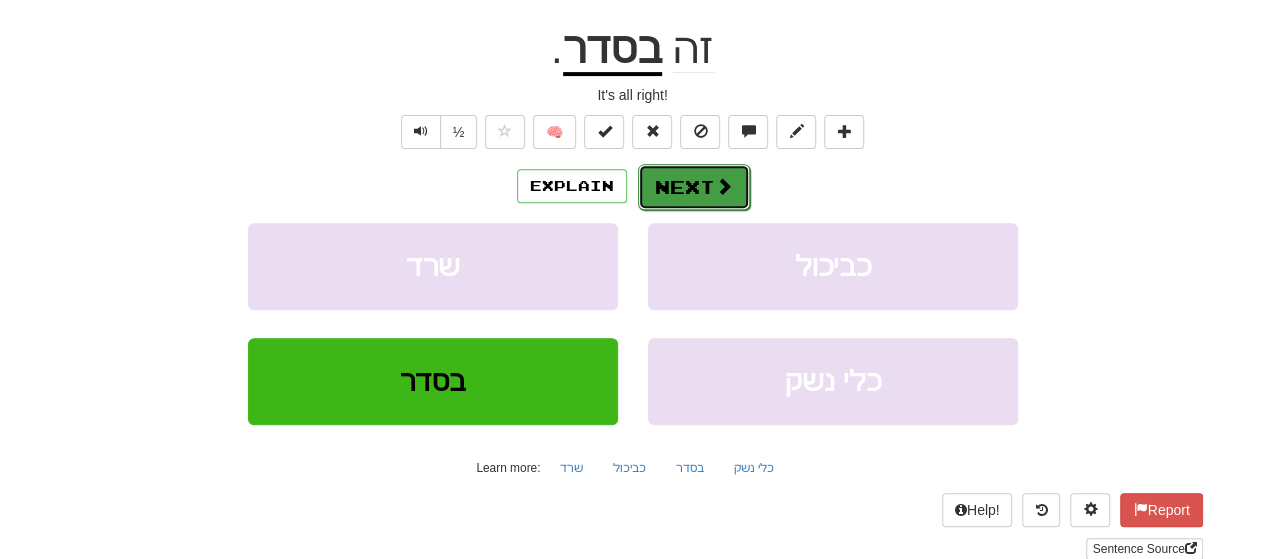 click on "Next" at bounding box center [694, 187] 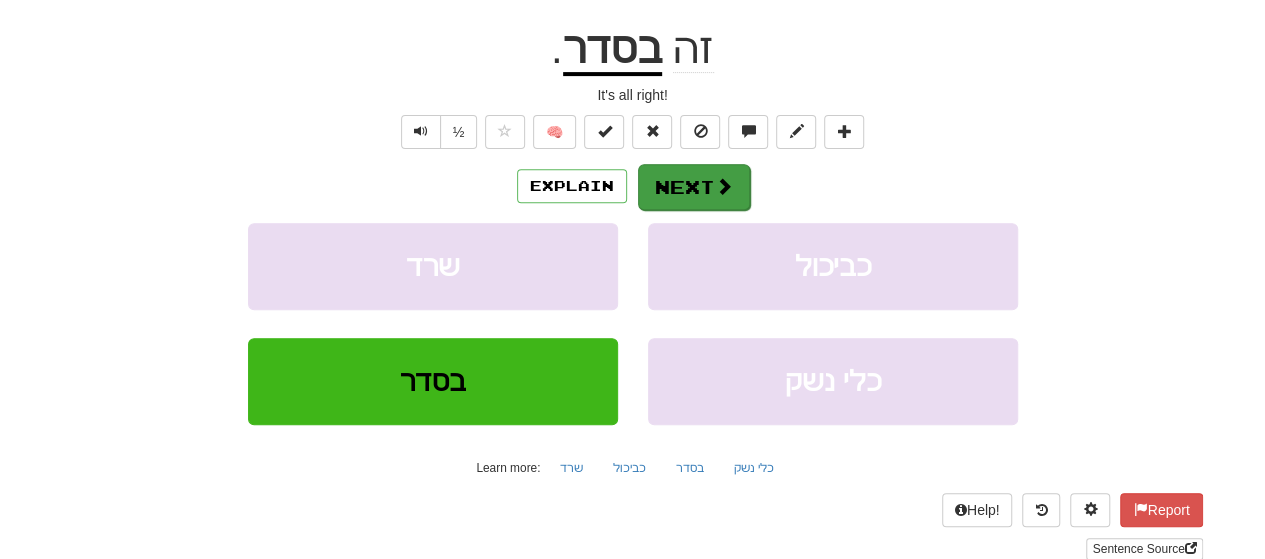 scroll, scrollTop: 0, scrollLeft: 0, axis: both 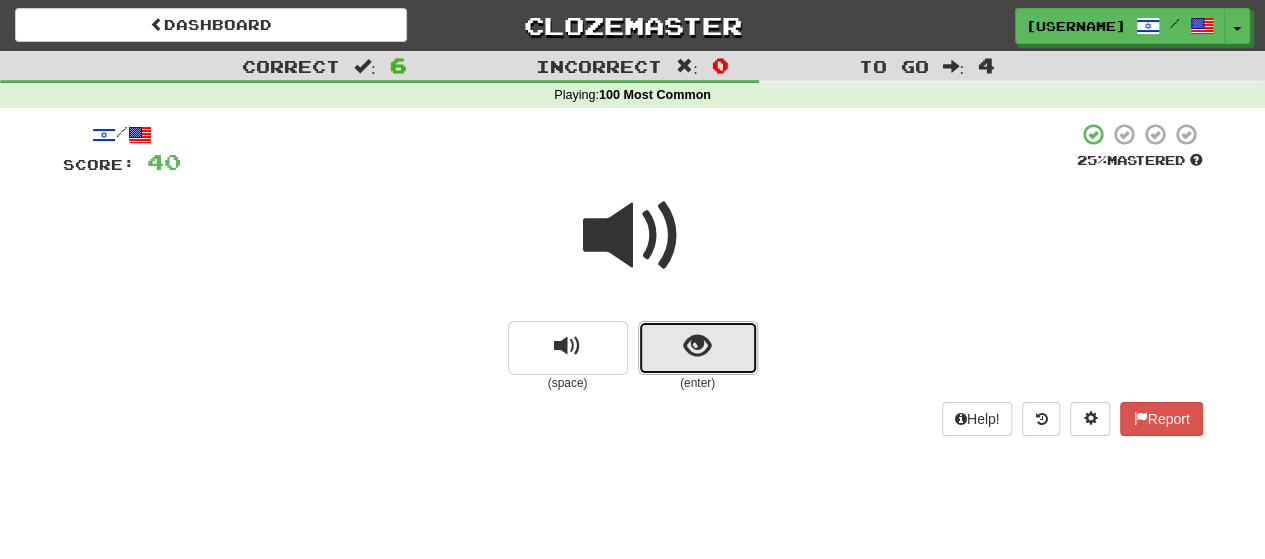 click at bounding box center [698, 348] 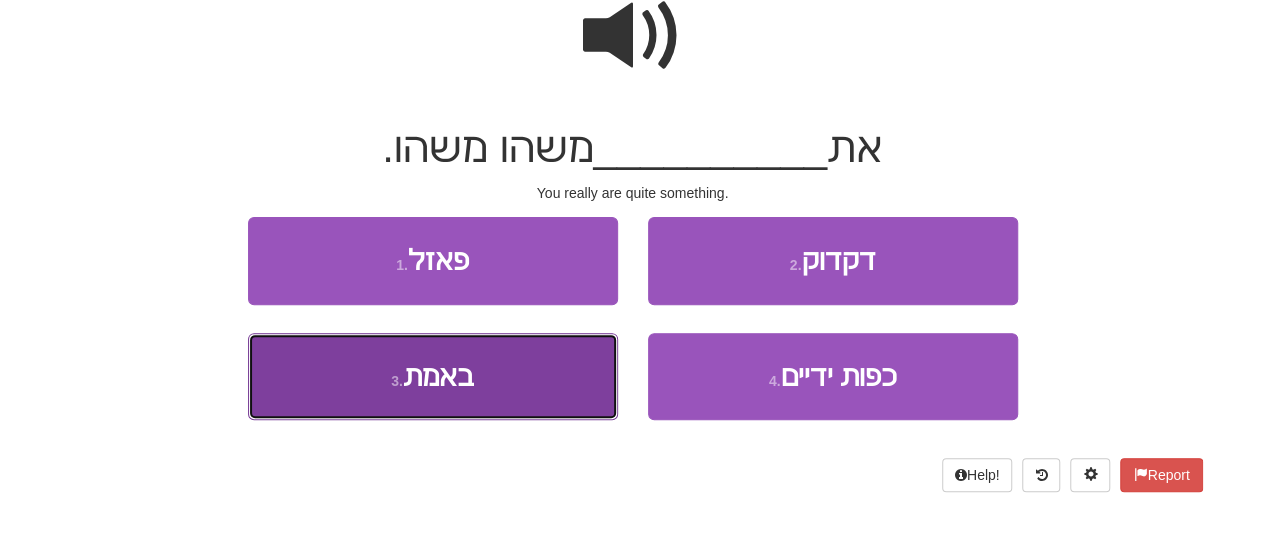 click on "3 .  באמת" at bounding box center [433, 376] 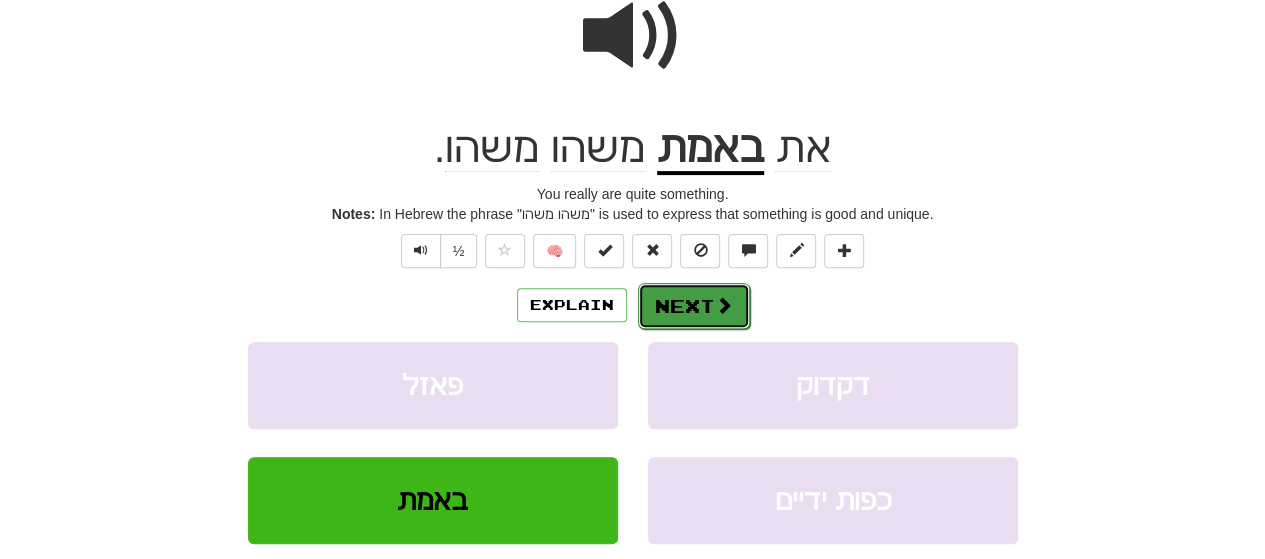click at bounding box center [724, 305] 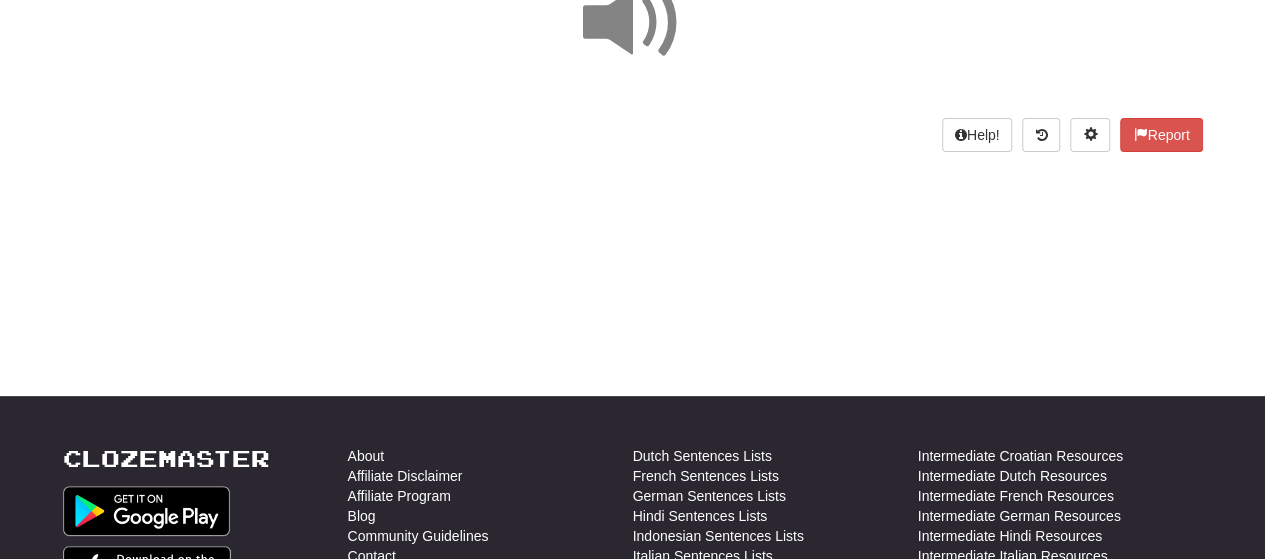 scroll, scrollTop: 113, scrollLeft: 0, axis: vertical 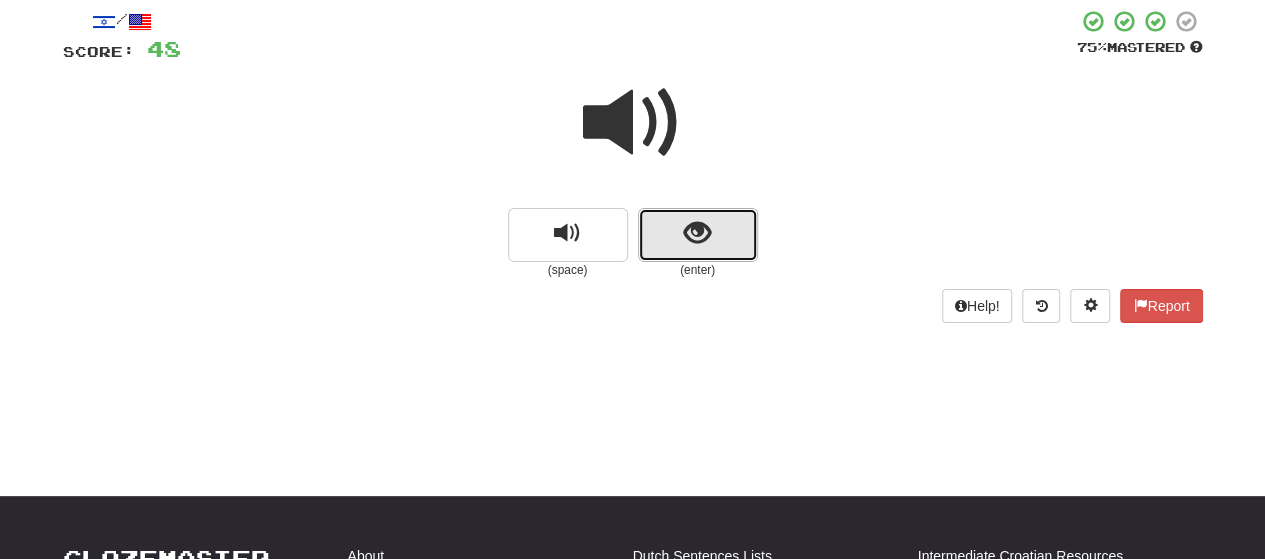 click at bounding box center (697, 233) 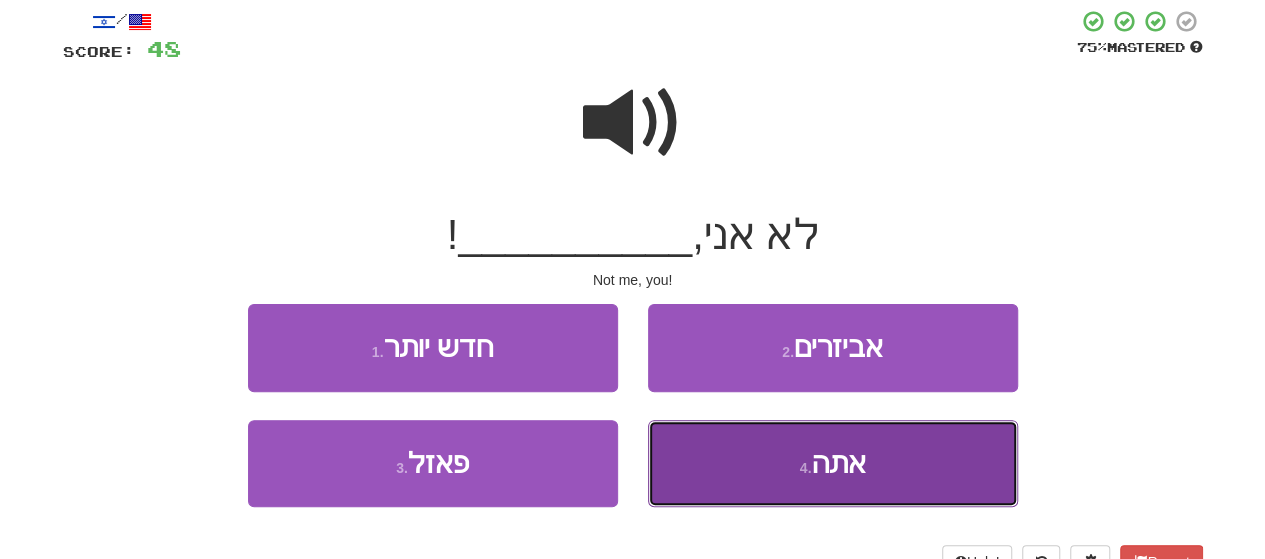 click on "4 .  אתה" at bounding box center [833, 463] 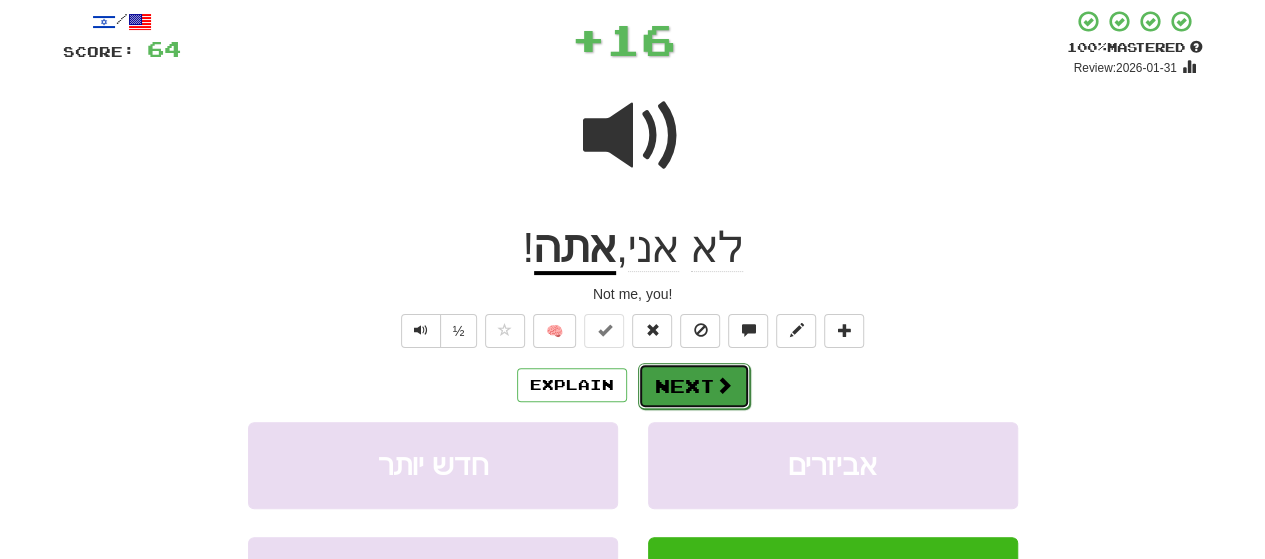 click on "Next" at bounding box center (694, 386) 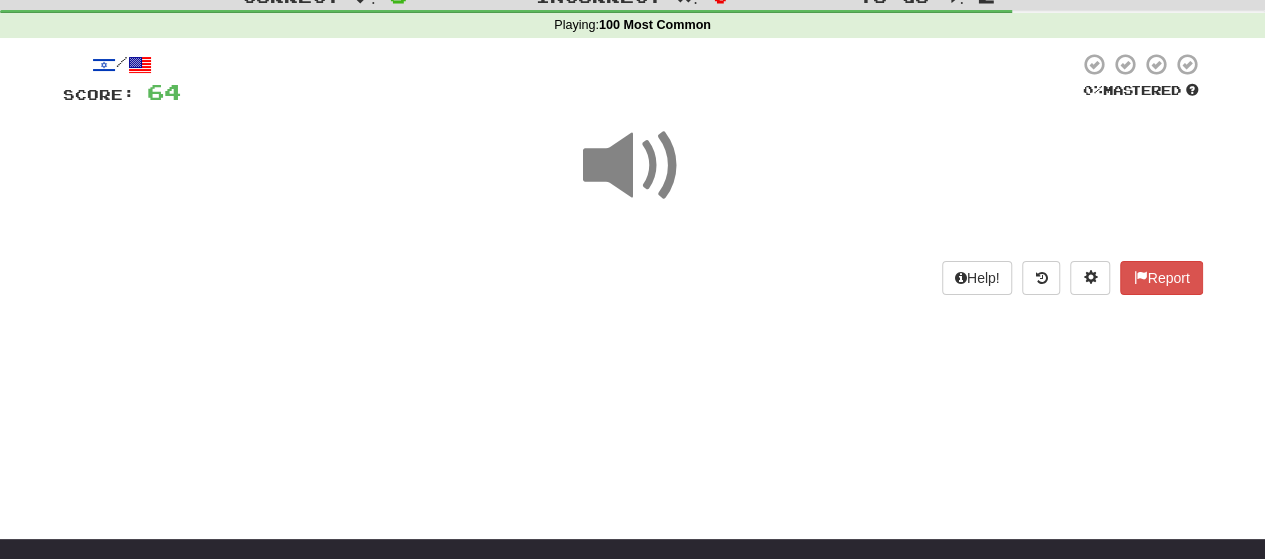 scroll, scrollTop: 100, scrollLeft: 0, axis: vertical 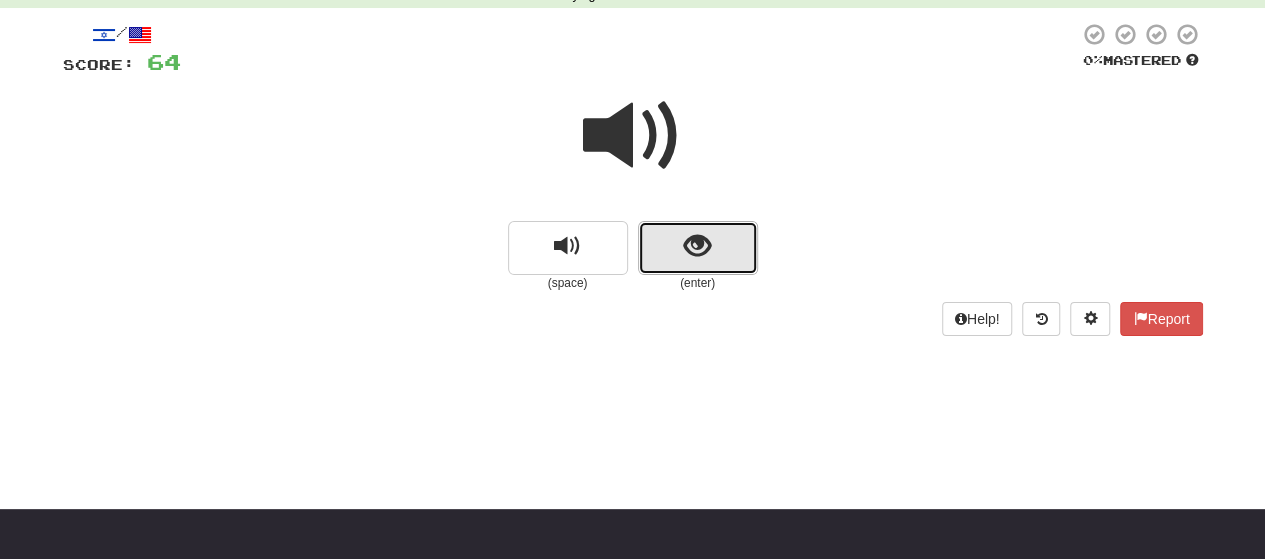 click at bounding box center [698, 248] 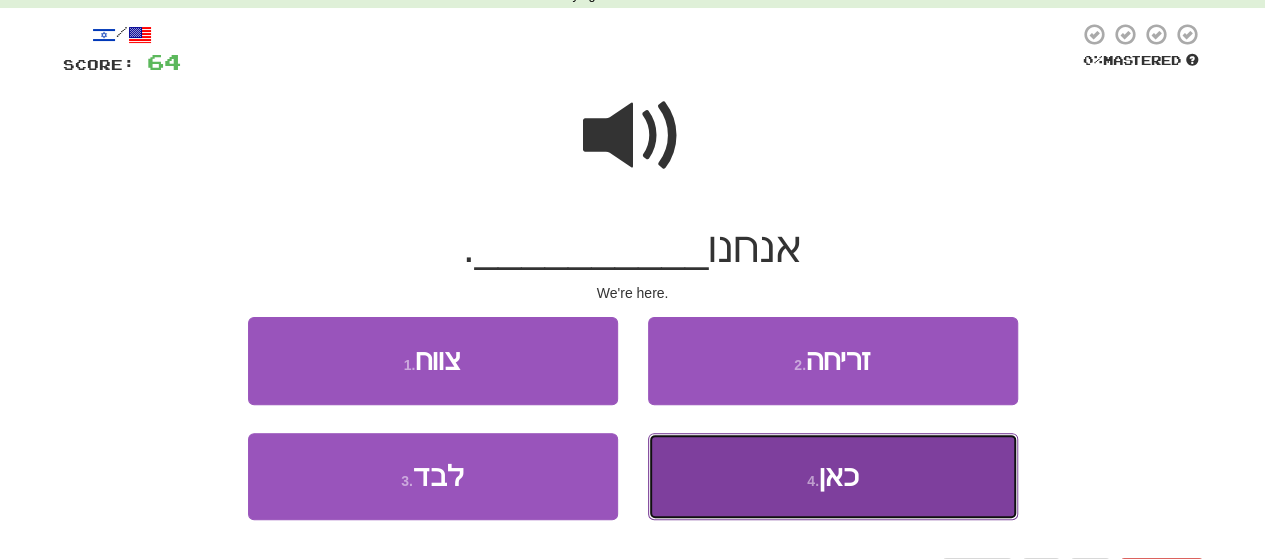 click on "4 .  כאן" at bounding box center (833, 476) 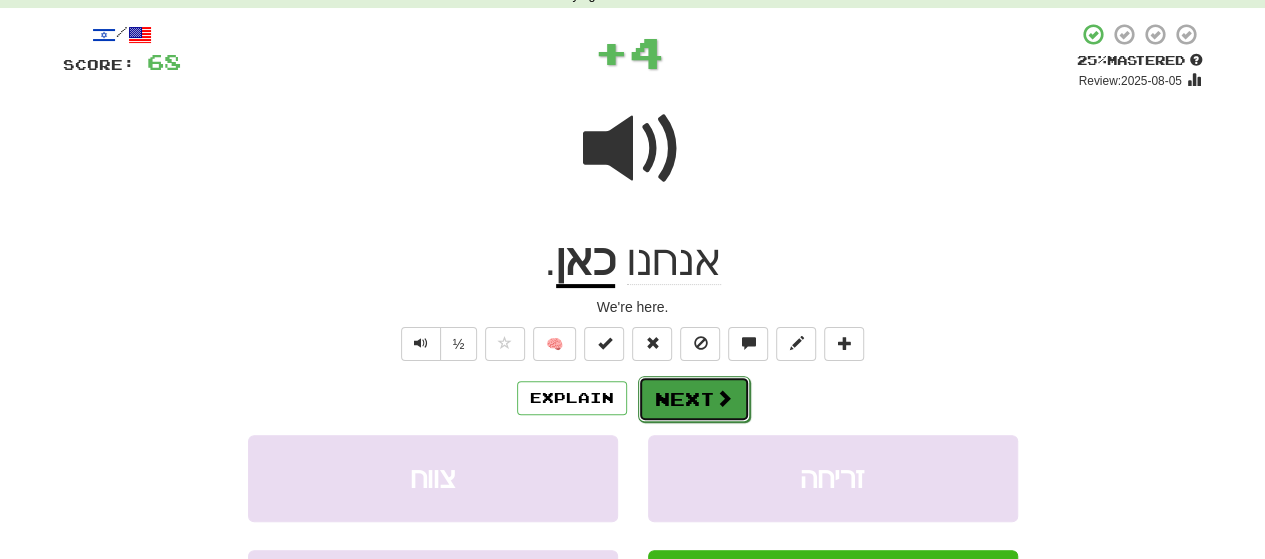 click on "Next" at bounding box center (694, 399) 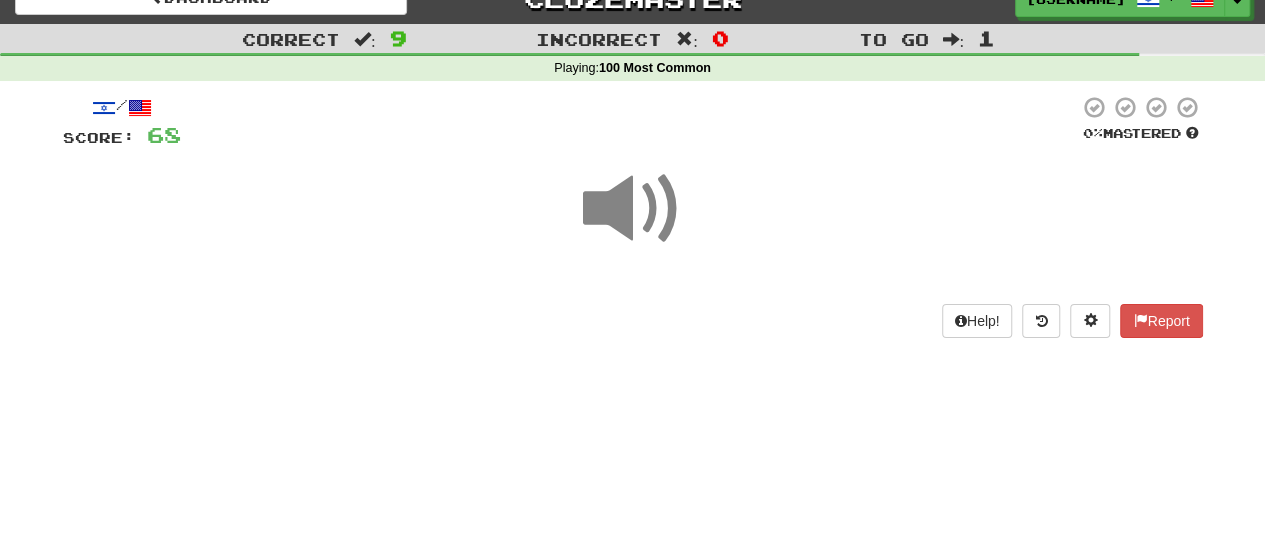 scroll, scrollTop: 0, scrollLeft: 0, axis: both 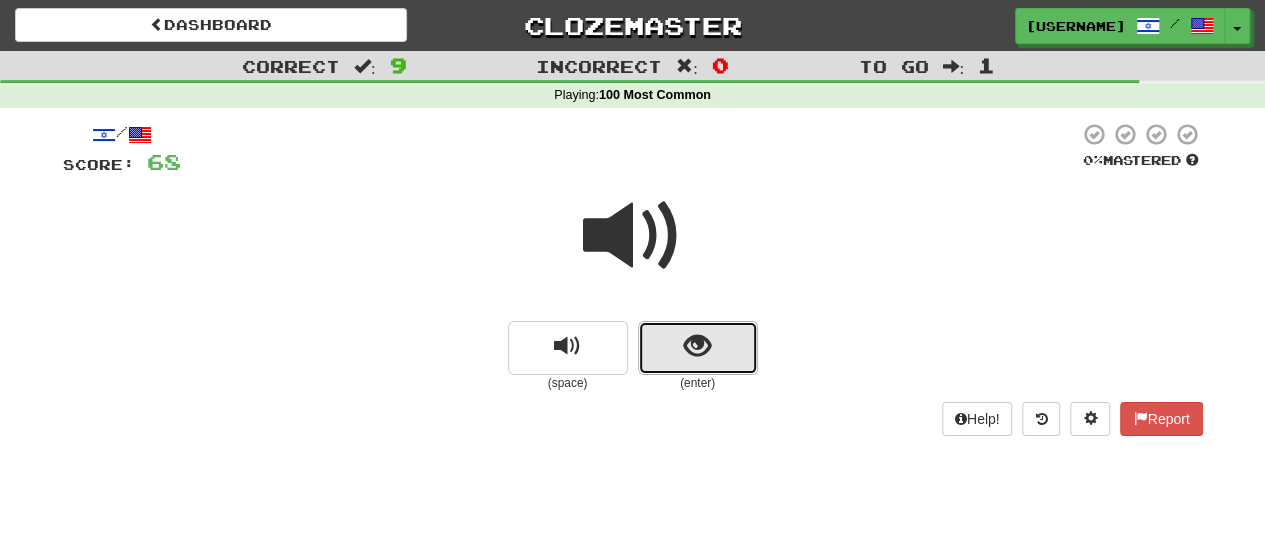 click at bounding box center (698, 348) 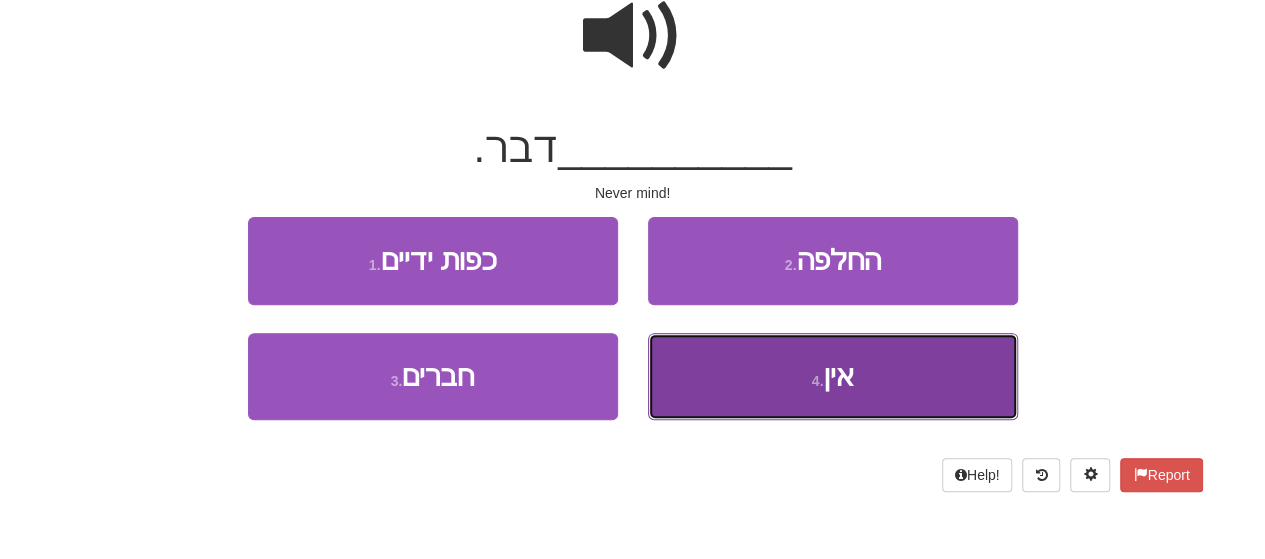 click on "4 .  אין" at bounding box center [833, 376] 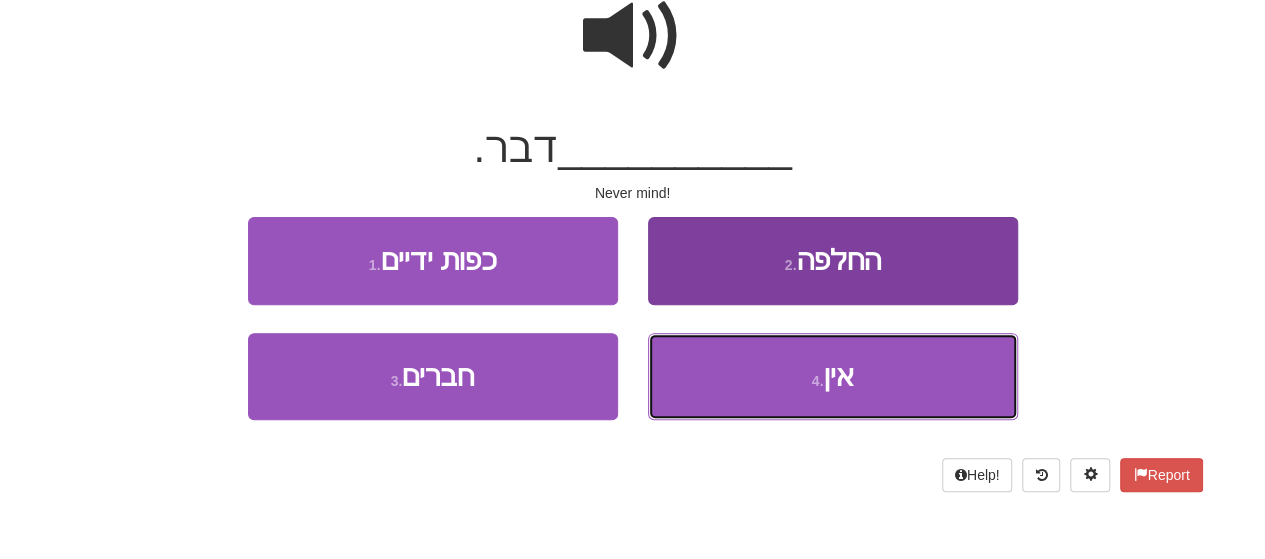 scroll, scrollTop: 213, scrollLeft: 0, axis: vertical 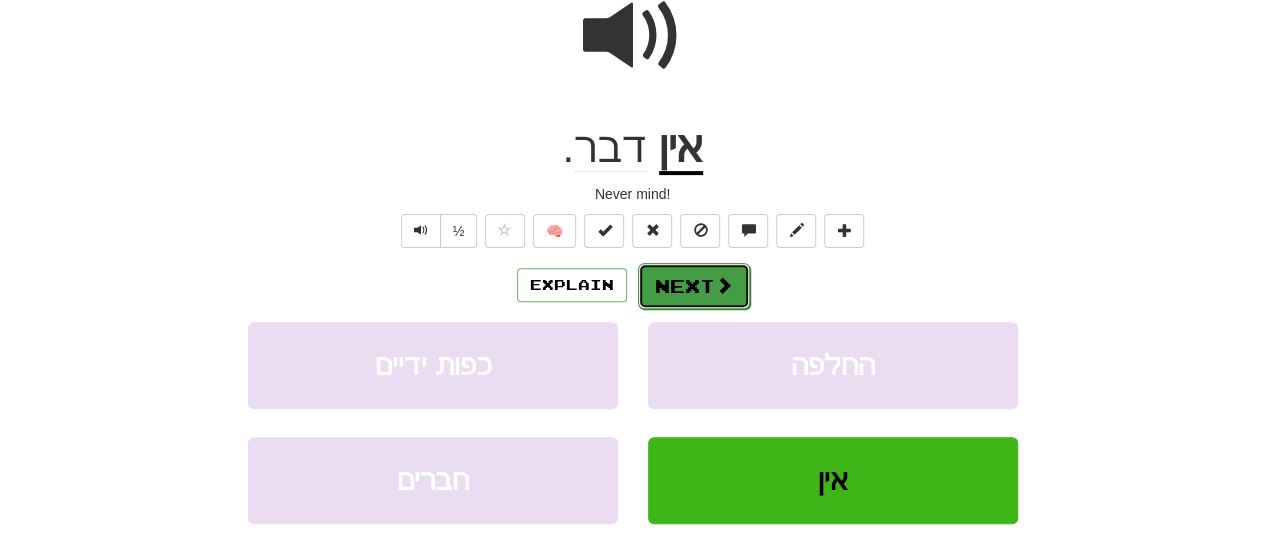 click on "Next" at bounding box center [694, 286] 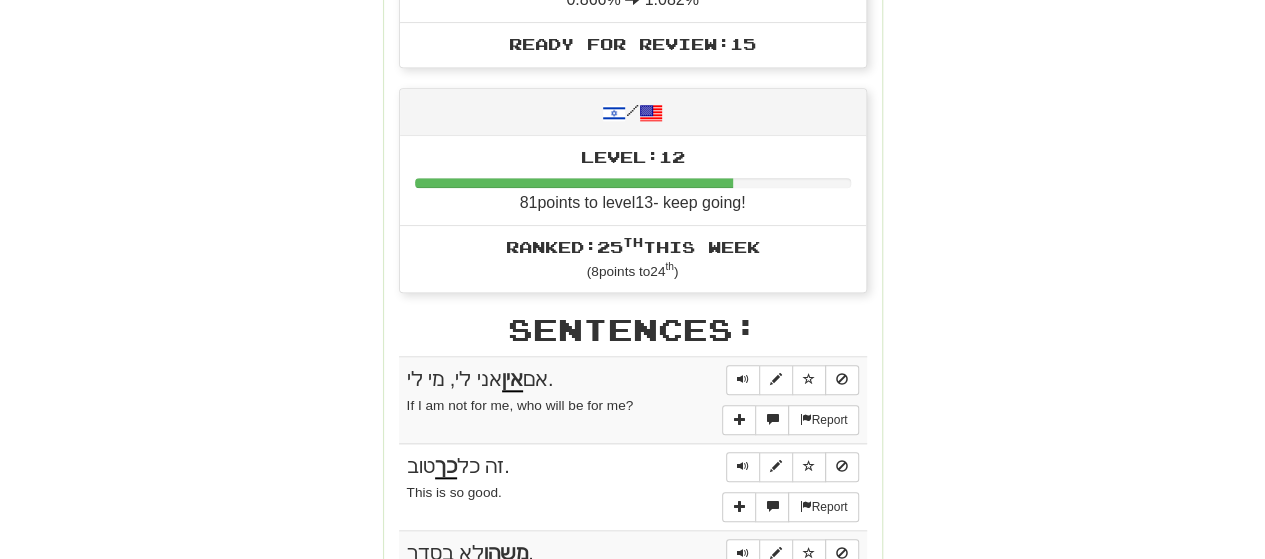 scroll, scrollTop: 700, scrollLeft: 0, axis: vertical 